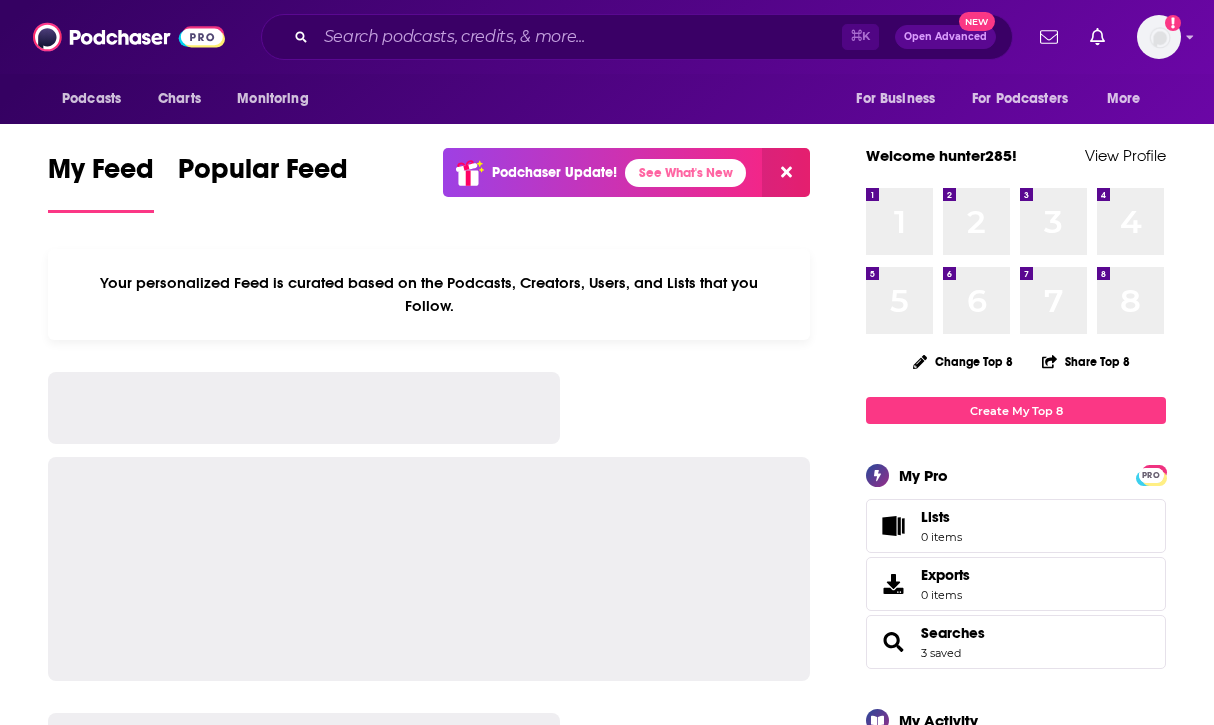 scroll, scrollTop: 0, scrollLeft: 0, axis: both 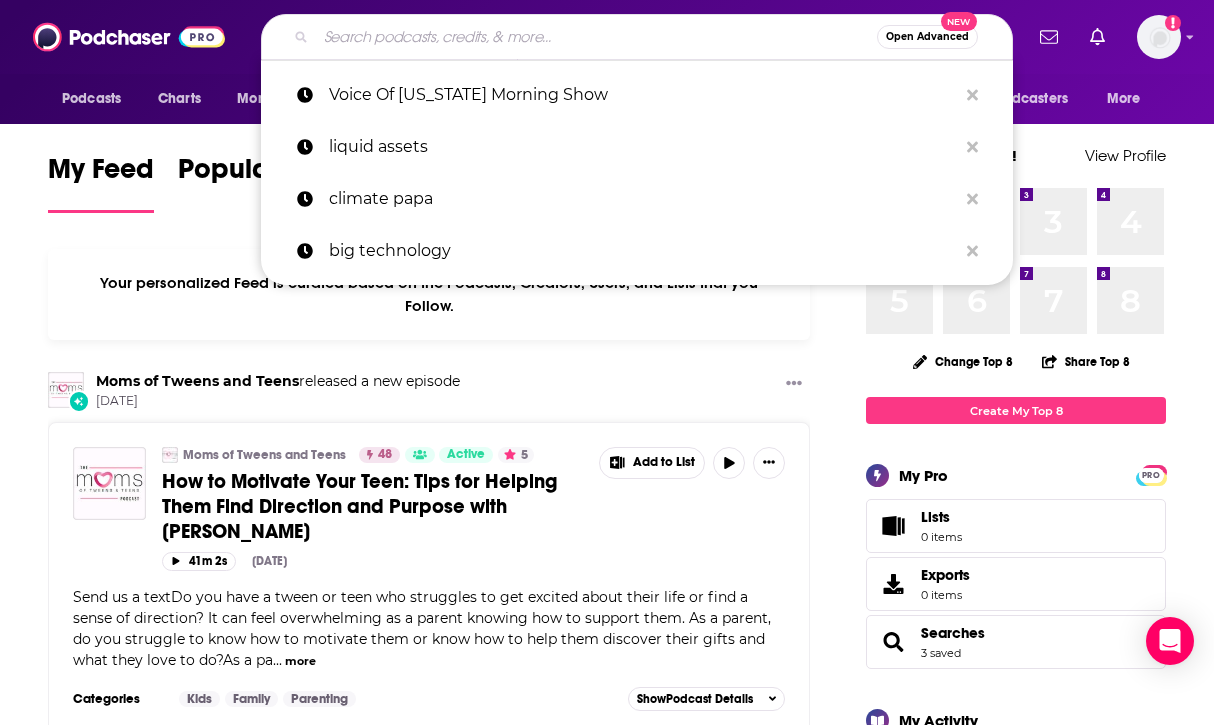 click at bounding box center [596, 37] 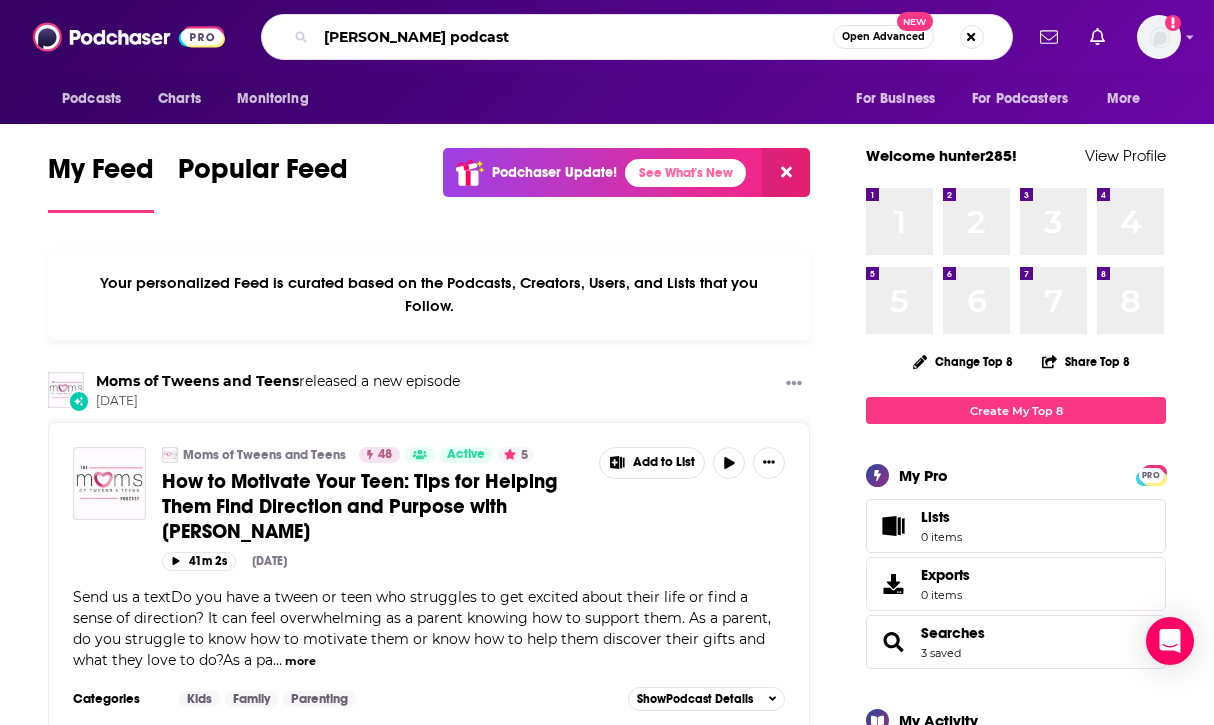 type on "[PERSON_NAME] podcast" 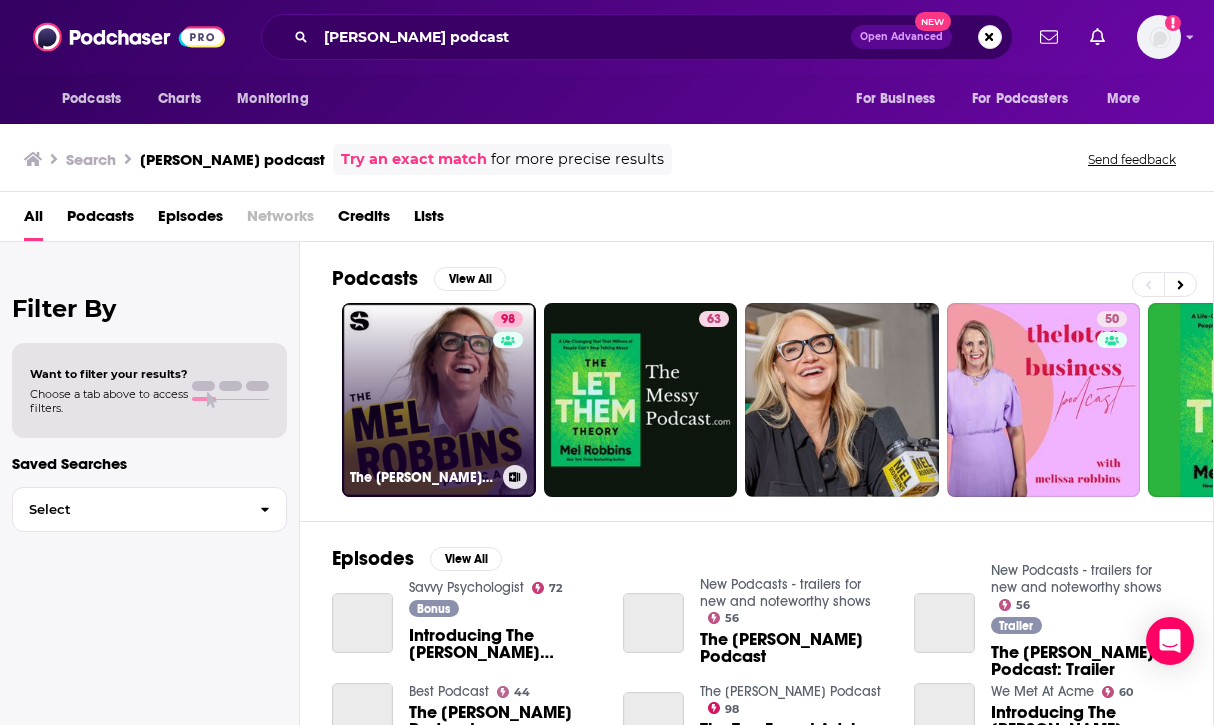 click on "98 The Mel Robbins Podcast" at bounding box center [439, 400] 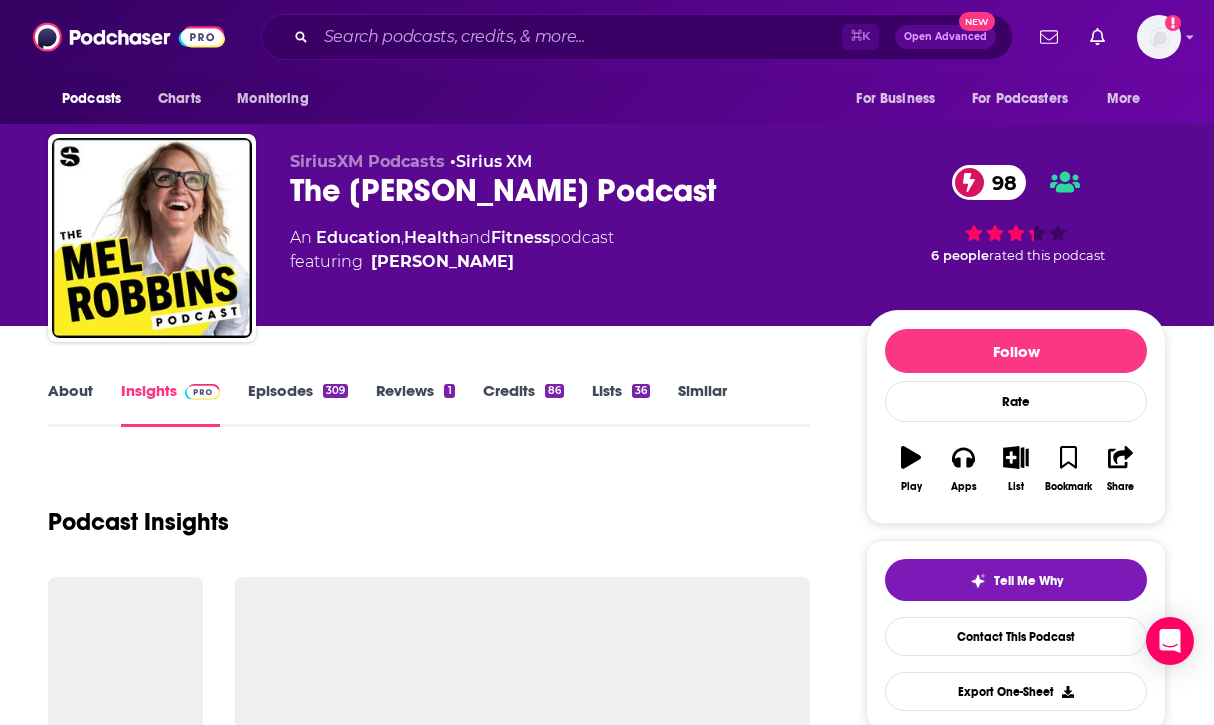click on "About" at bounding box center (70, 404) 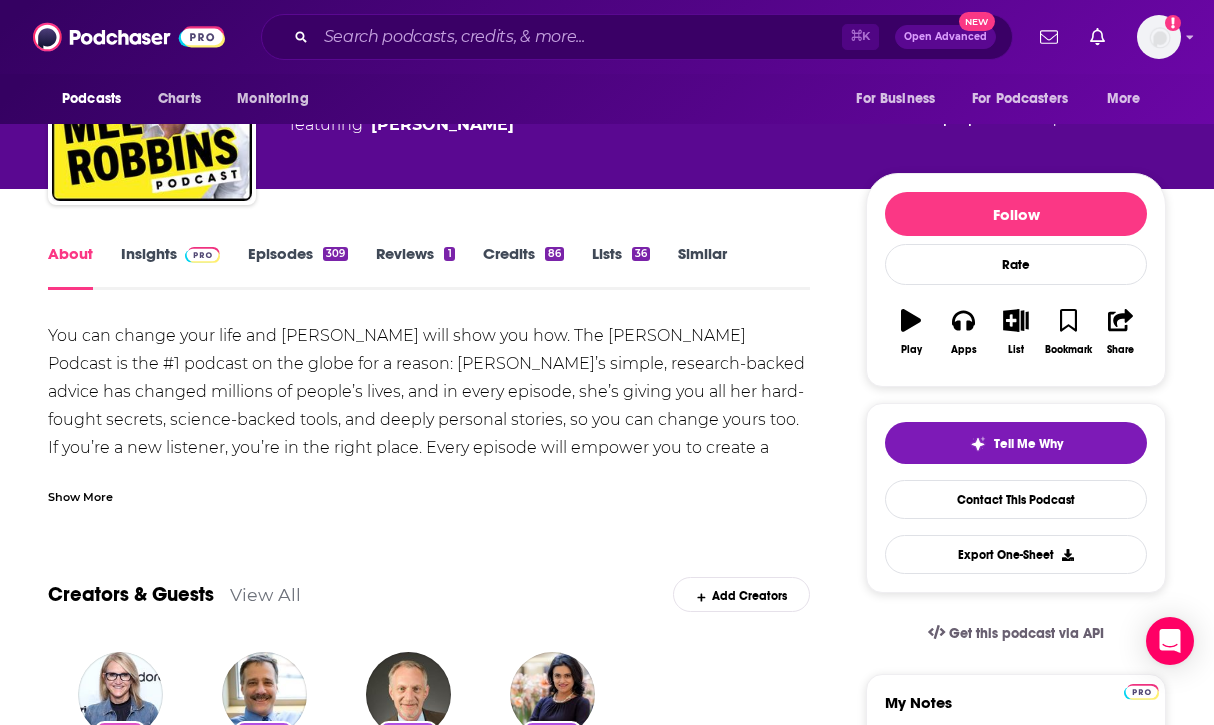 scroll, scrollTop: 211, scrollLeft: 0, axis: vertical 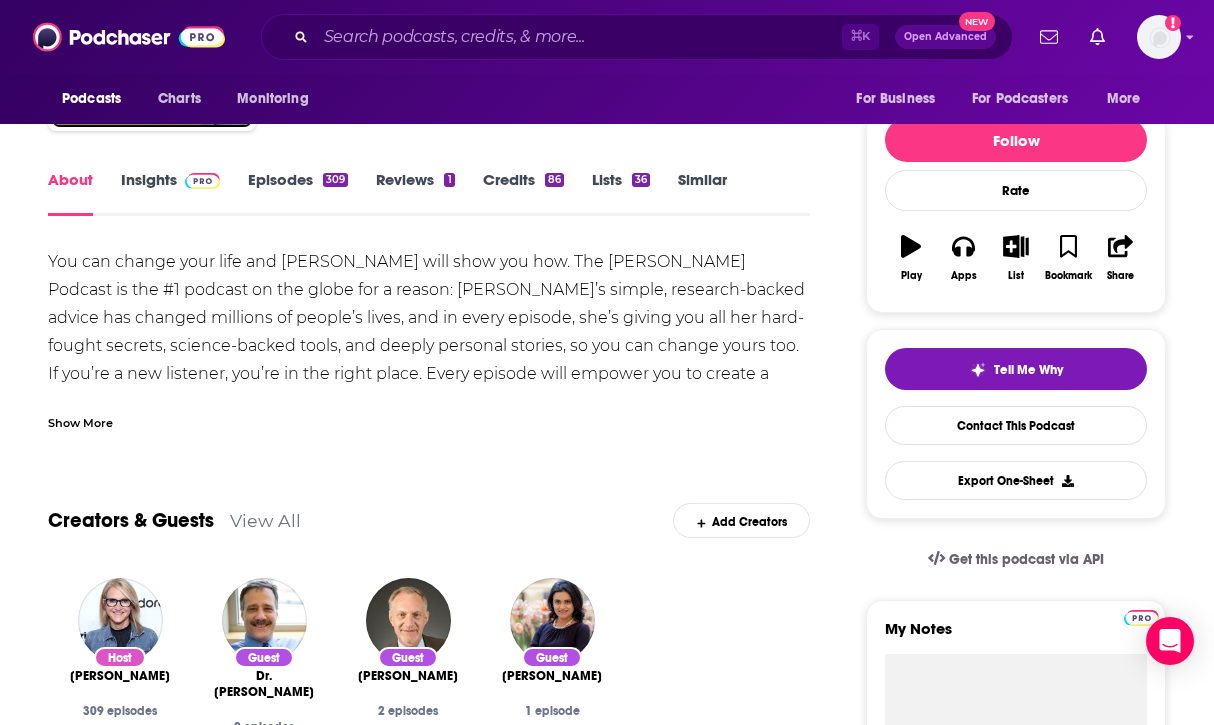 click on "You can change your life and Mel Robbins will show you how. The Mel Robbins Podcast is the #1 podcast on the globe for a reason: Mel’s simple, research-backed advice has changed millions of people’s lives, and in every episode, she’s giving you all her hard-fought secrets, science-backed tools, and deeply personal stories, so you can change yours too. If you’re a new listener, you’re in the right place. Every episode will empower you to create a better life and help you take a step toward the life you want. Want more? Follow along at @melrobbins
Subscribe to SiriusXM Podcasts+ to listen to new episodes of The Mel Robbins Podcast ad-free. Start a free trial now on Apple Podcasts or by visiting  siriusxm.com/podcastsplus . Show More Creators & Guests View All Add Creators Host Mel Robbins 309 episodes Guest Dr. Joseph Ferrari 2 episodes Guest Robert Waldinger 2 episodes Guest Dr. Tara Swart Bieber 1 episode Add Creators Recent Episodes View All Jul 14th, 2025 Jul 10th, 2025 Jul 7th, 2025 View All 2 2" at bounding box center (429, 1522) 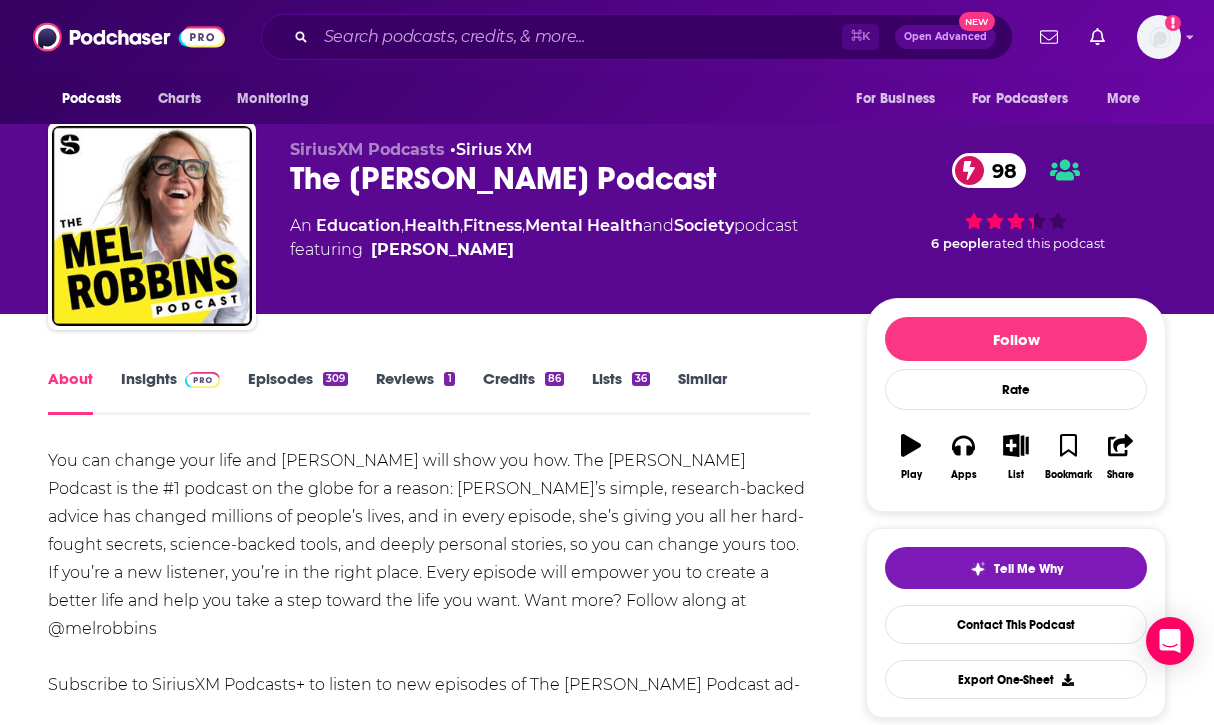 scroll, scrollTop: 0, scrollLeft: 0, axis: both 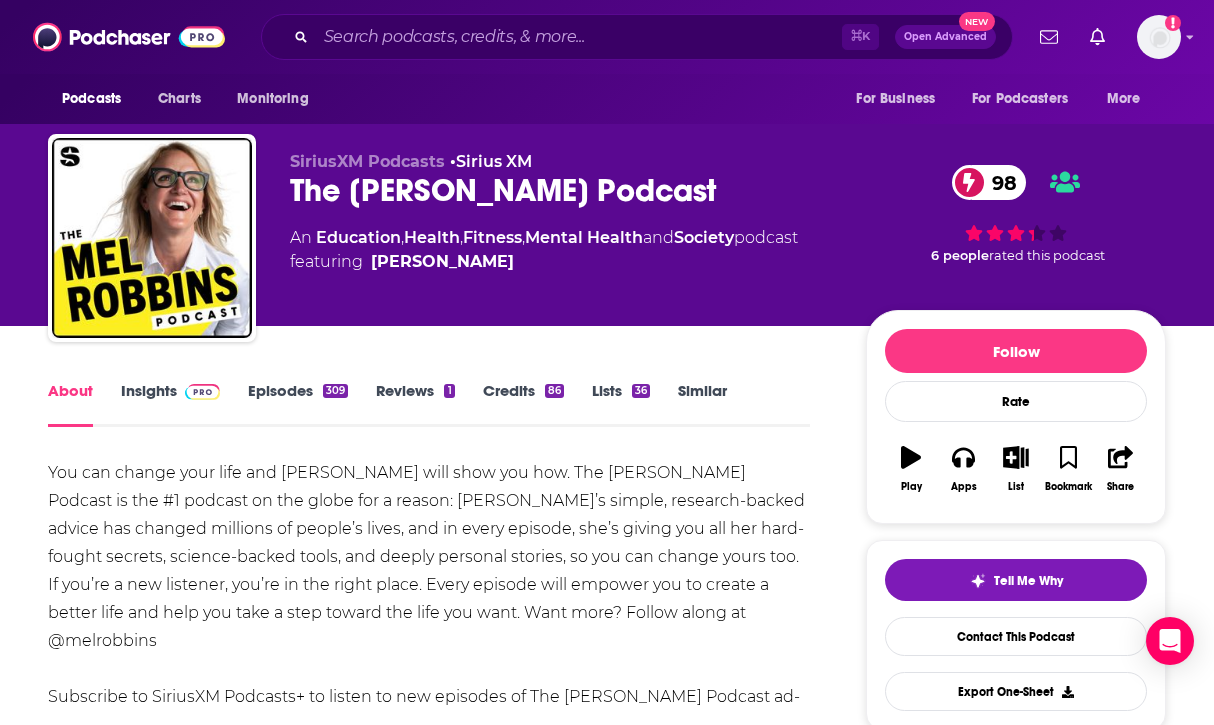 click on "Insights" at bounding box center (170, 404) 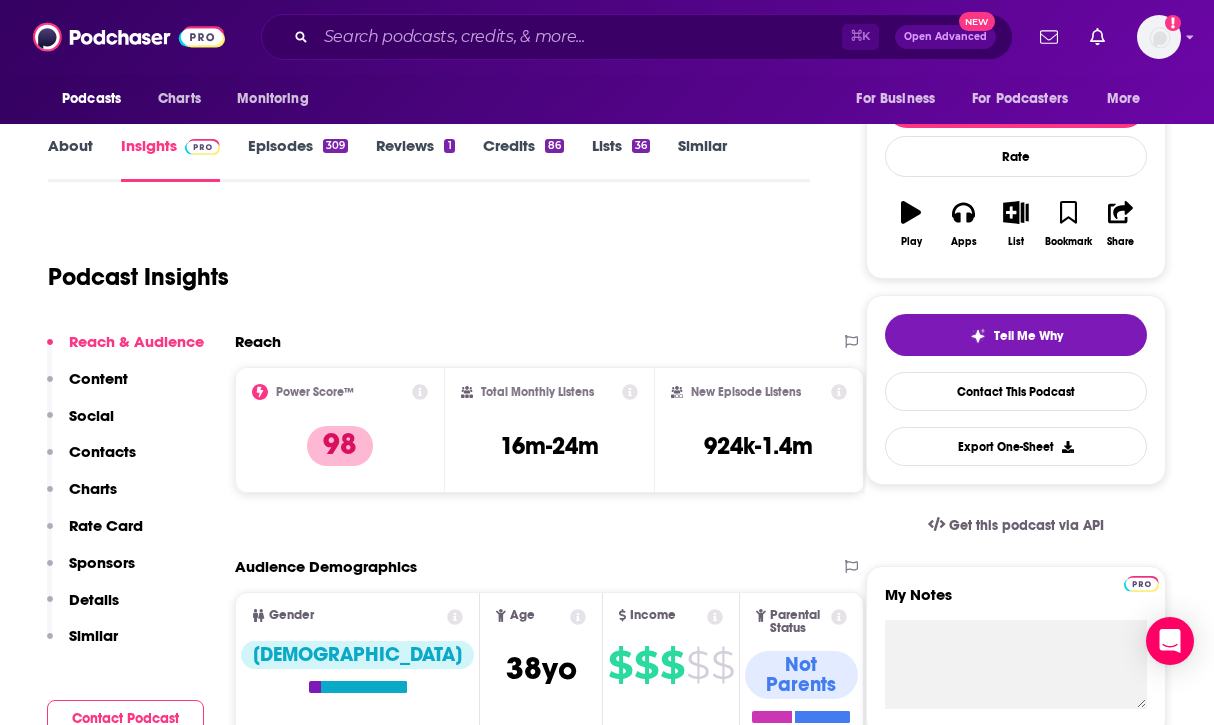 scroll, scrollTop: 249, scrollLeft: 0, axis: vertical 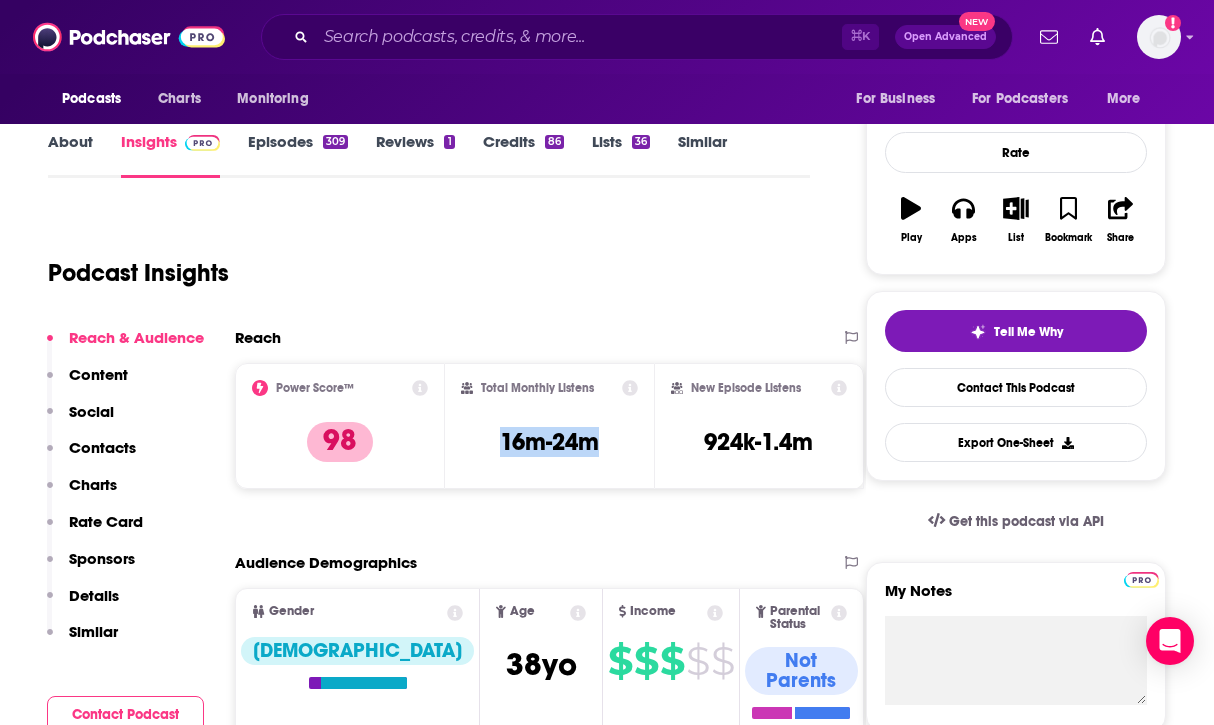 drag, startPoint x: 610, startPoint y: 442, endPoint x: 468, endPoint y: 437, distance: 142.088 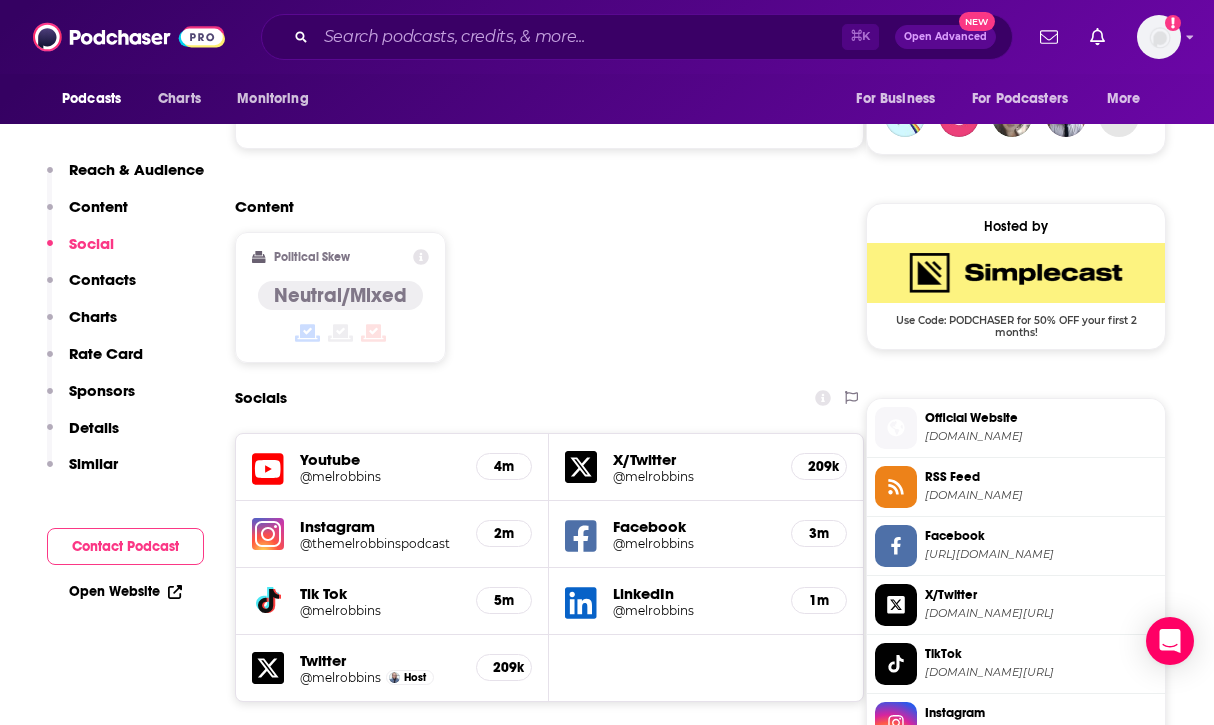 scroll, scrollTop: 1522, scrollLeft: 0, axis: vertical 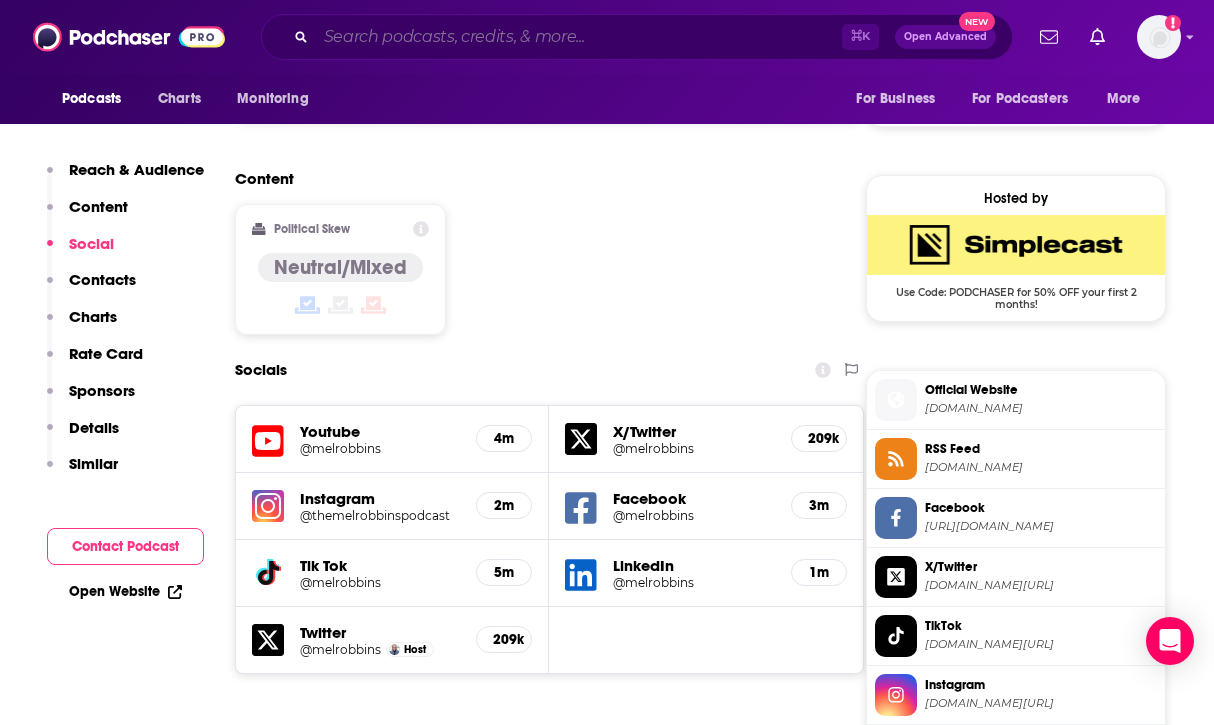 click at bounding box center [579, 37] 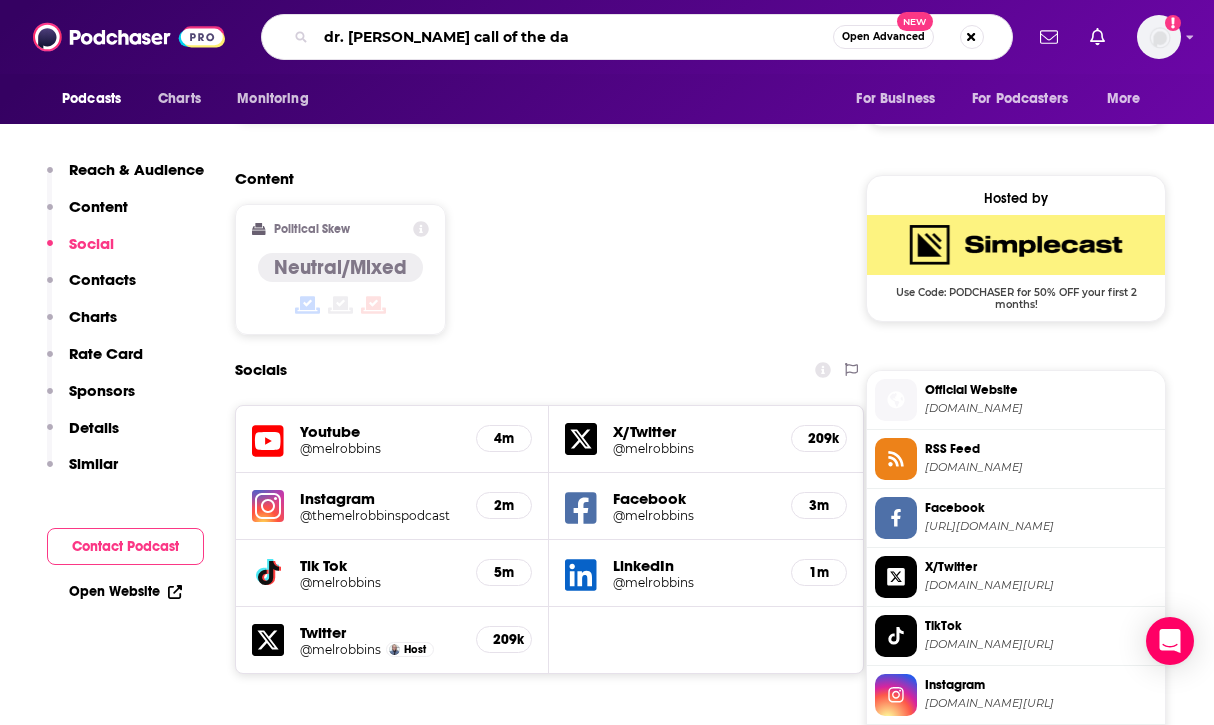 type on "dr. laura call of the day" 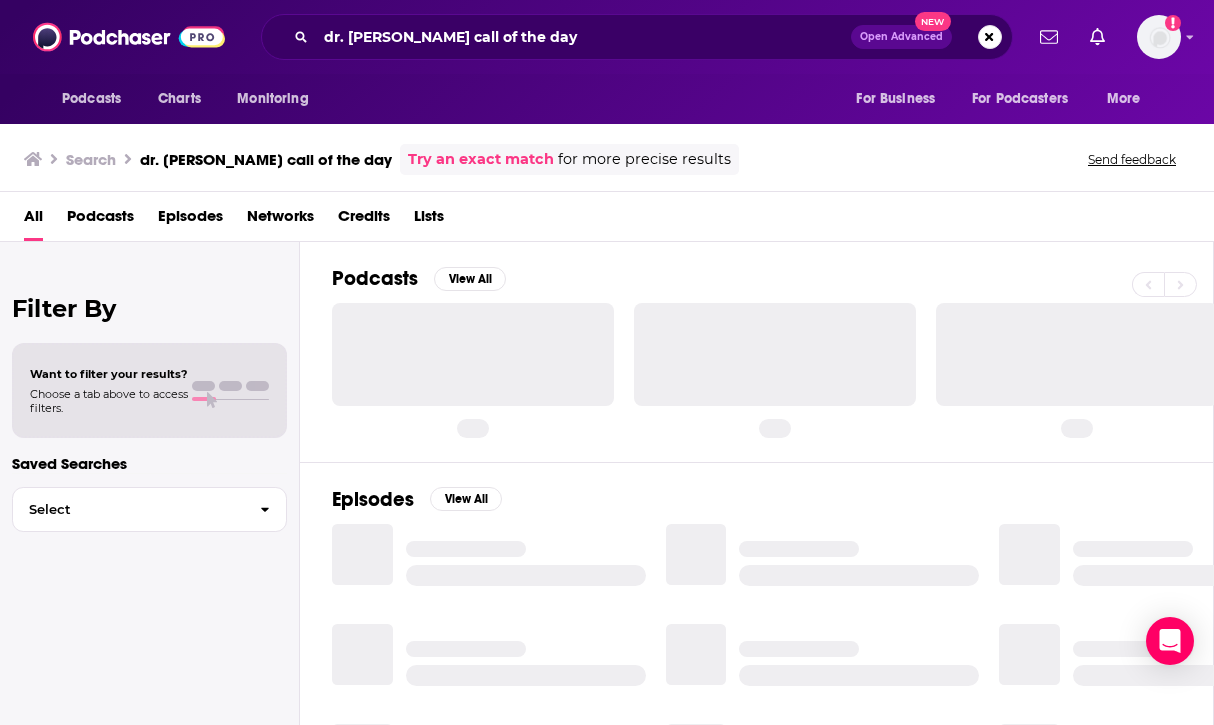 scroll, scrollTop: 0, scrollLeft: 0, axis: both 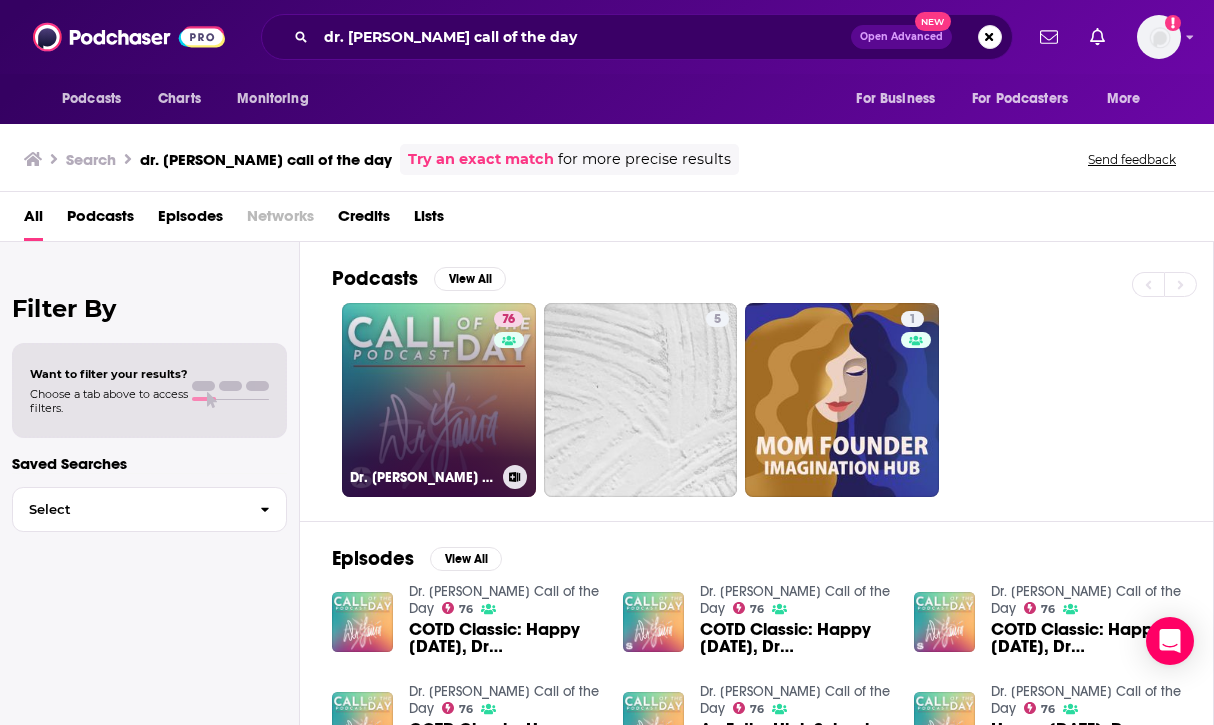 click on "76 Dr. Laura Call of the Day" at bounding box center [439, 400] 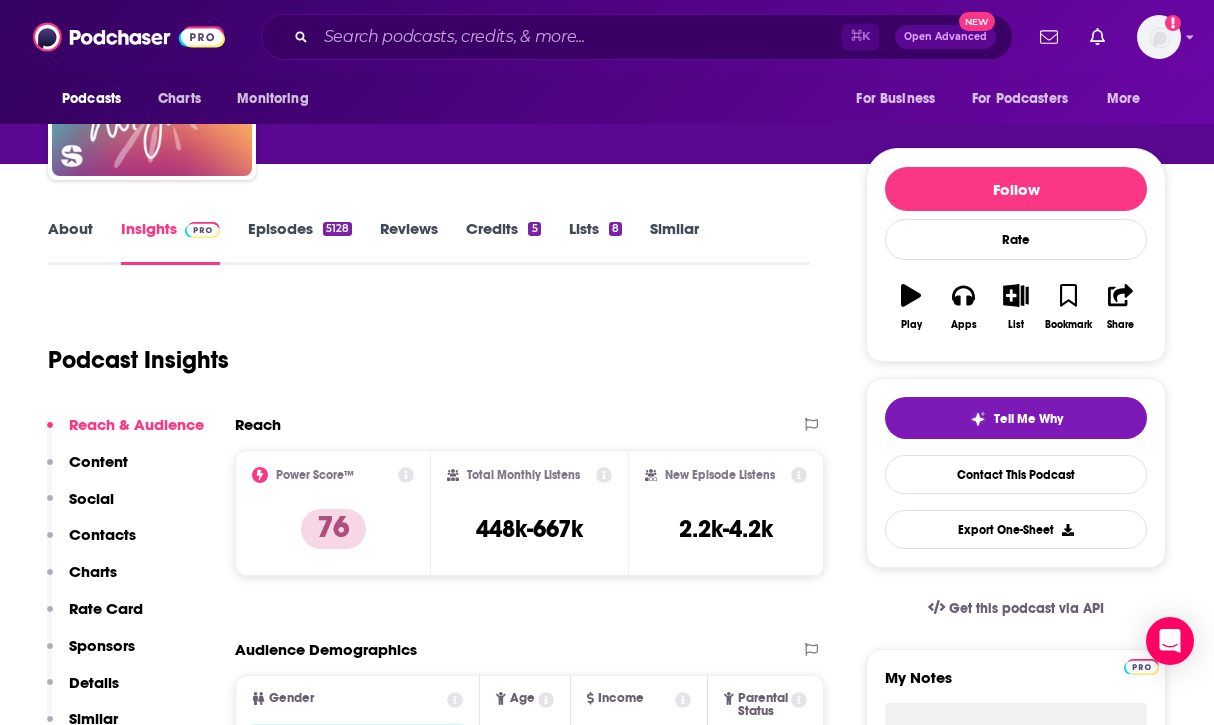 scroll, scrollTop: 238, scrollLeft: 0, axis: vertical 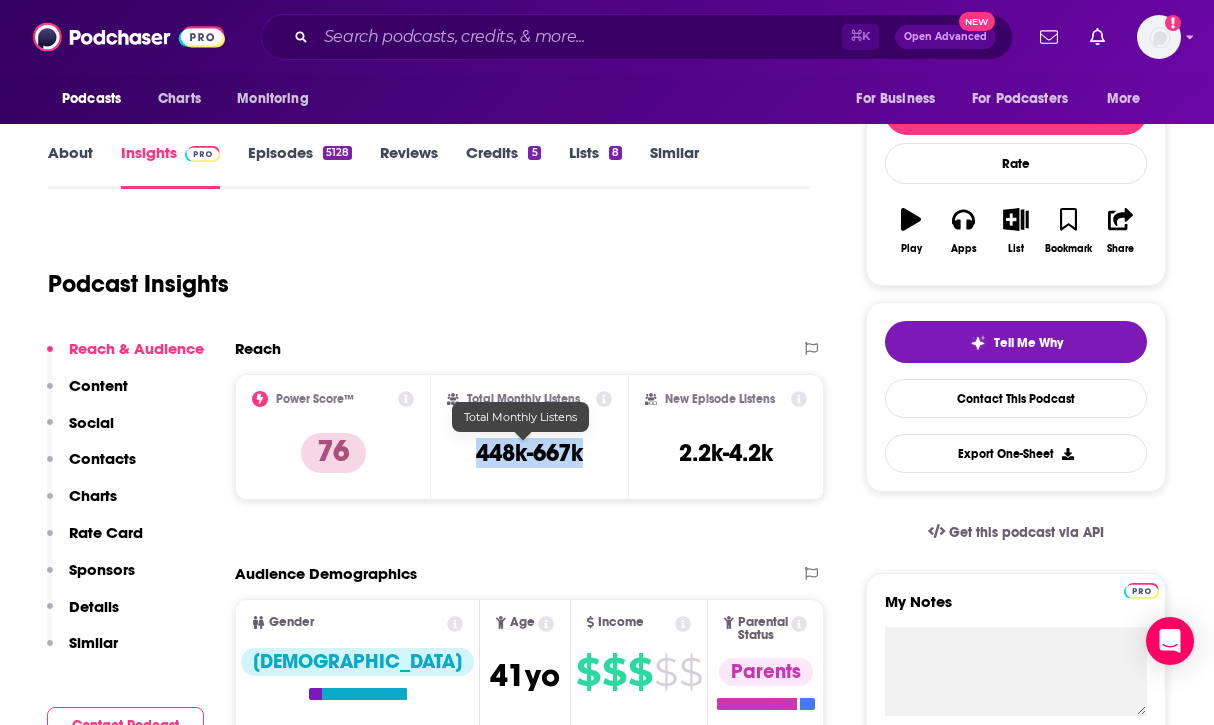 drag, startPoint x: 587, startPoint y: 461, endPoint x: 467, endPoint y: 458, distance: 120.03749 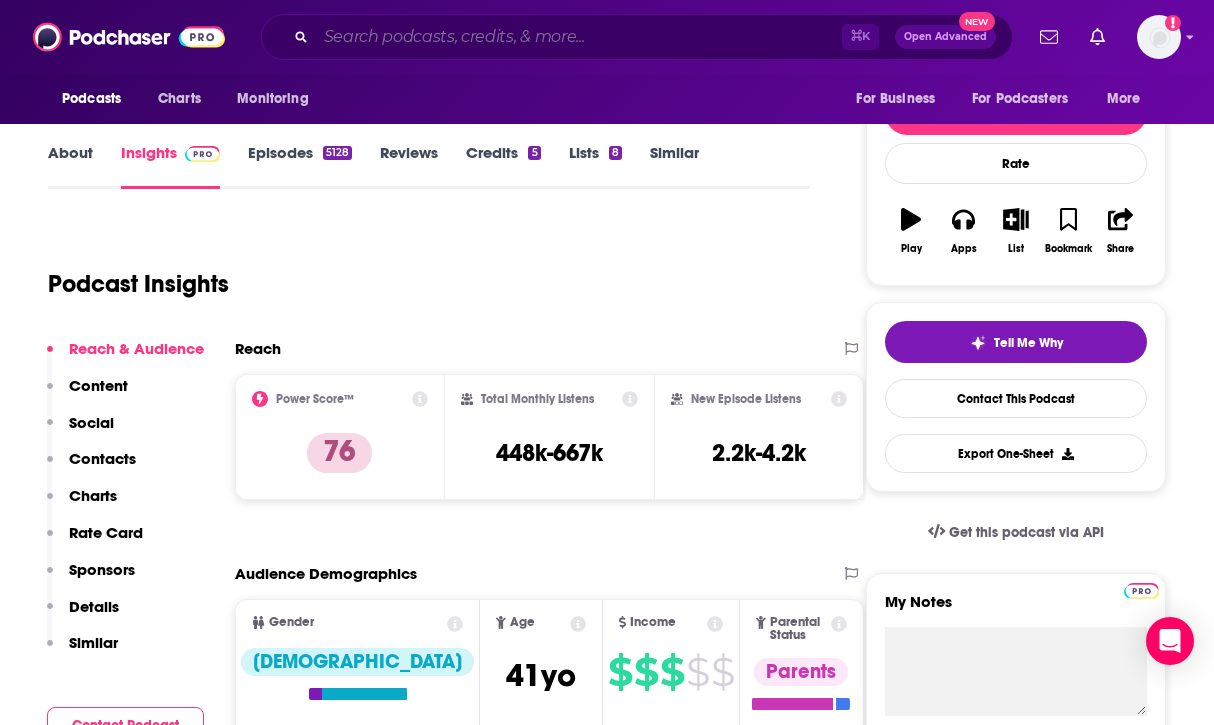 click at bounding box center [579, 37] 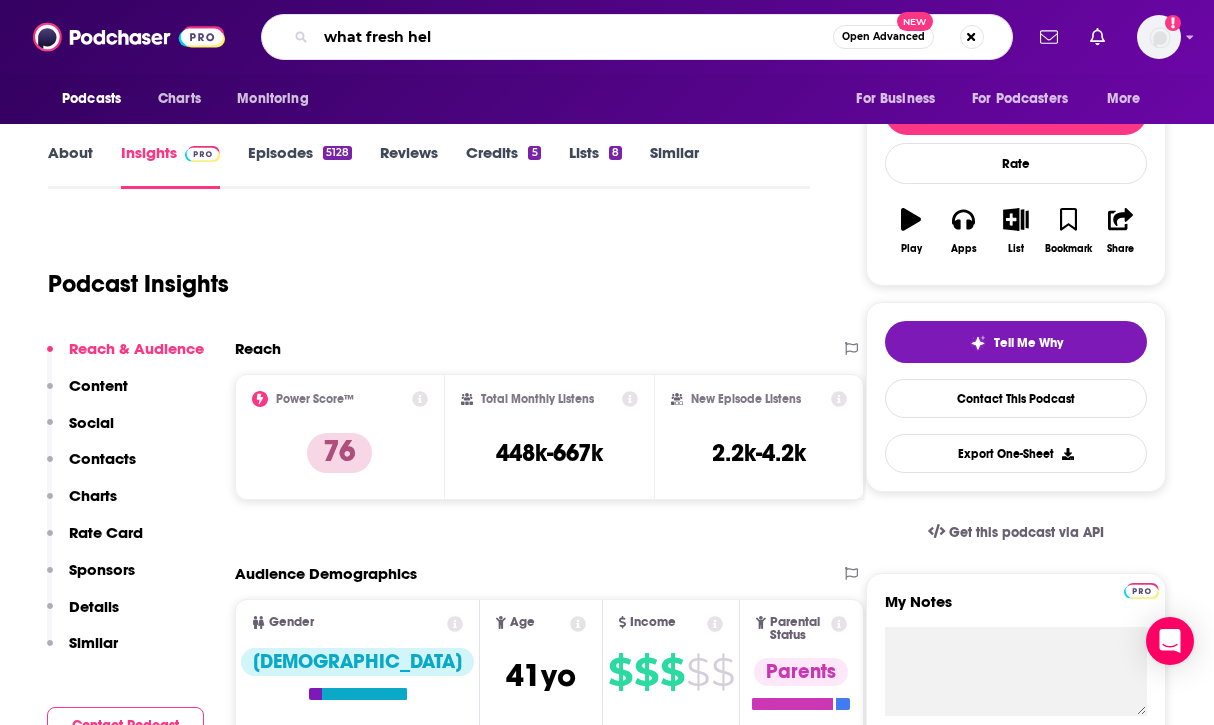 type on "what fresh hell" 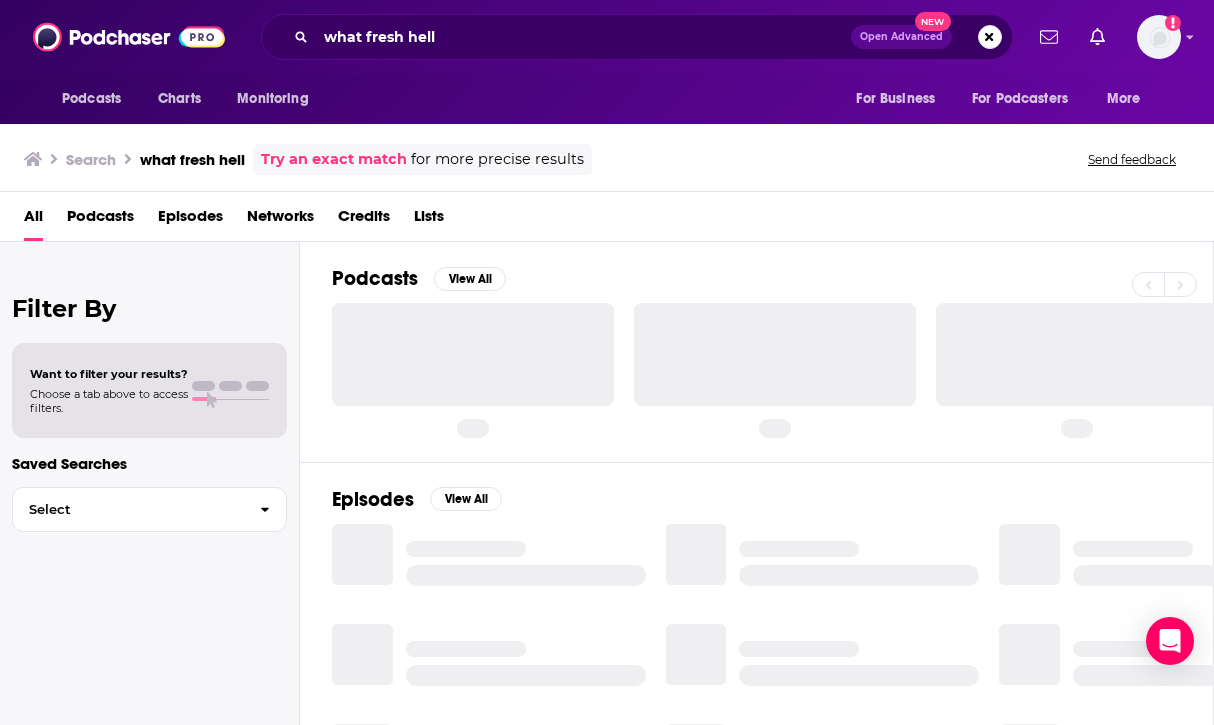 scroll, scrollTop: 0, scrollLeft: 0, axis: both 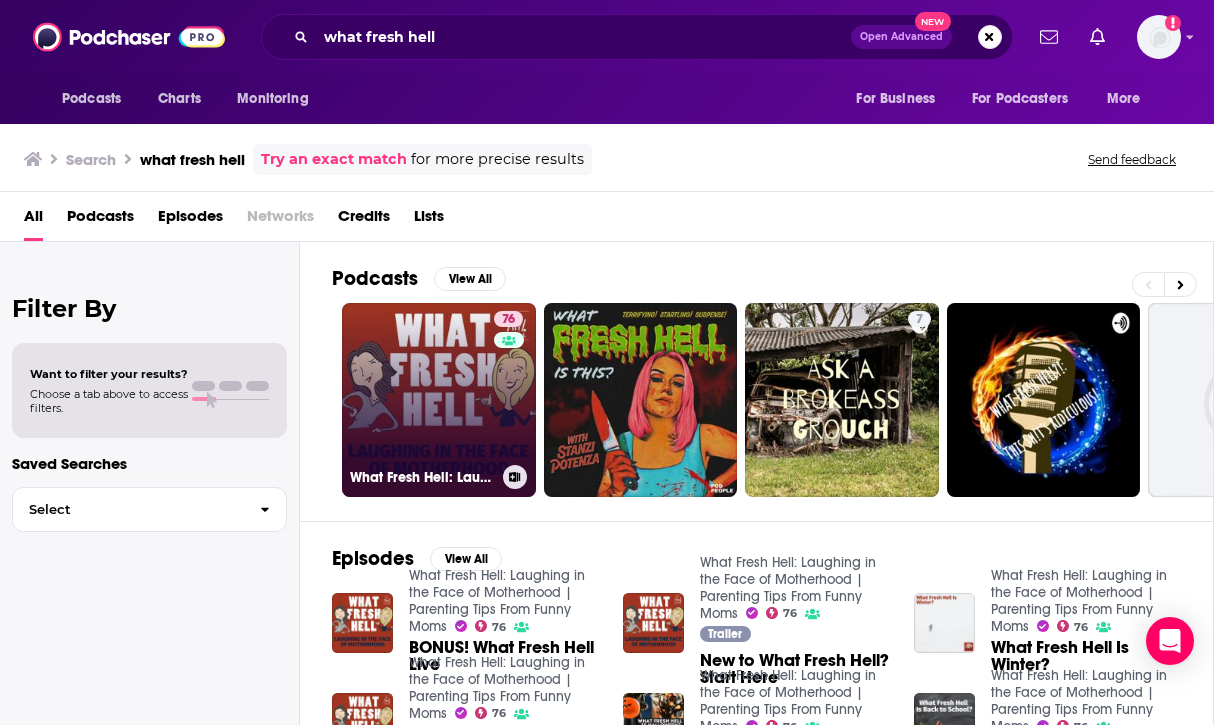 click on "76 What Fresh Hell: Laughing in the Face of Motherhood | Parenting Tips From Funny Moms" at bounding box center (439, 400) 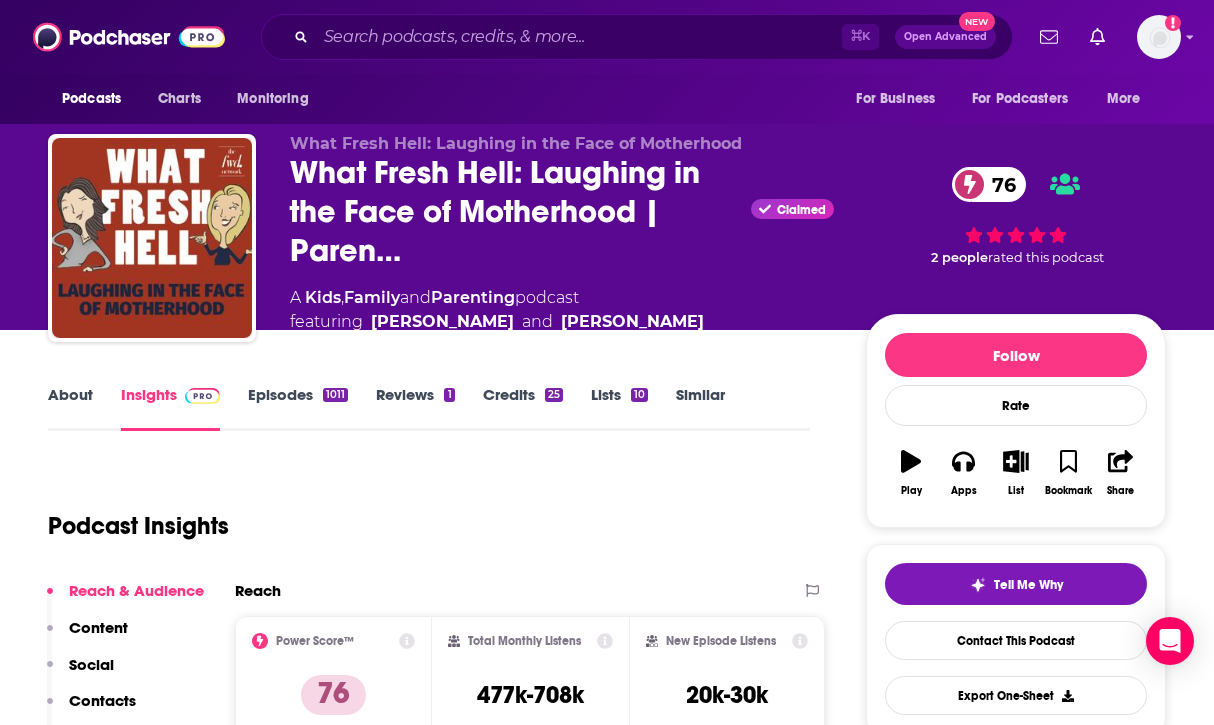 scroll, scrollTop: 126, scrollLeft: 0, axis: vertical 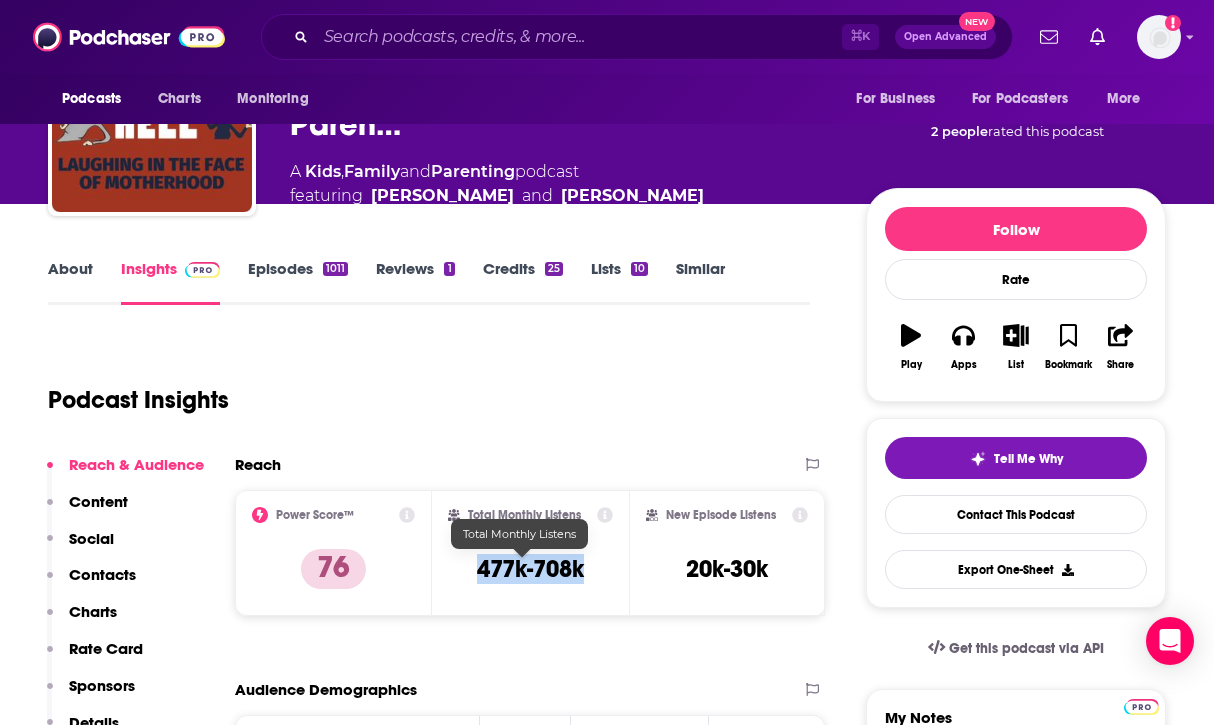 drag, startPoint x: 584, startPoint y: 568, endPoint x: 468, endPoint y: 569, distance: 116.00431 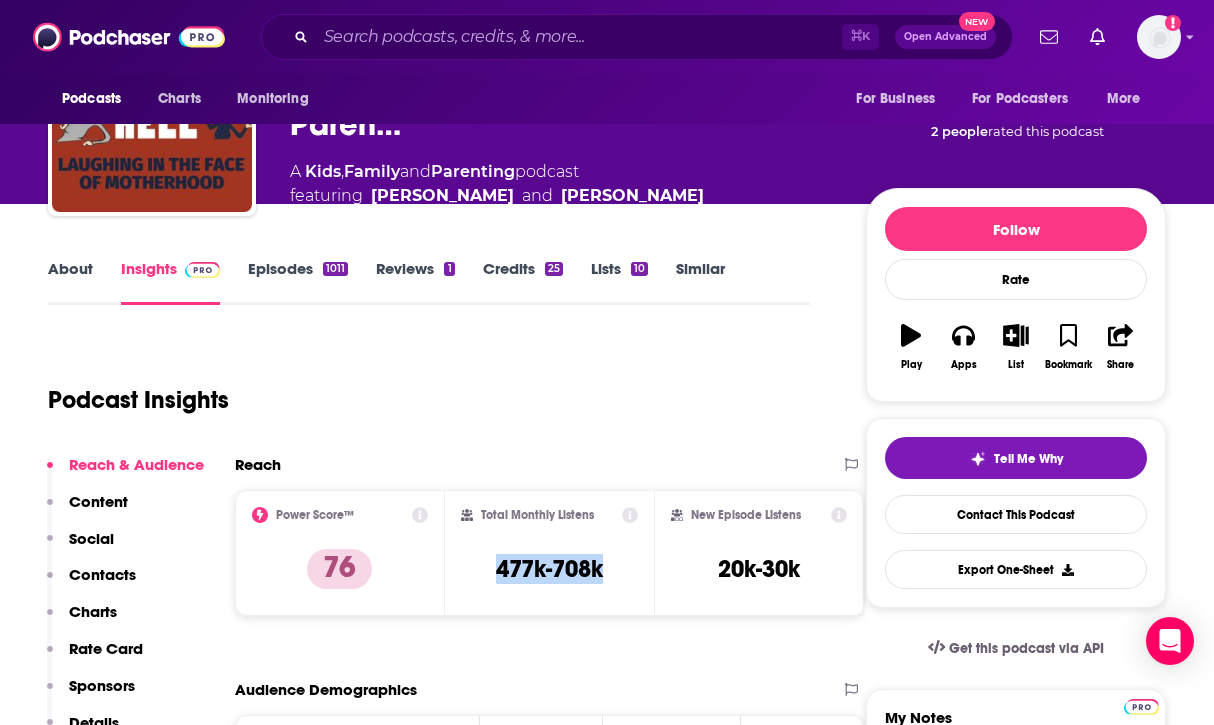 click on "About" at bounding box center (70, 282) 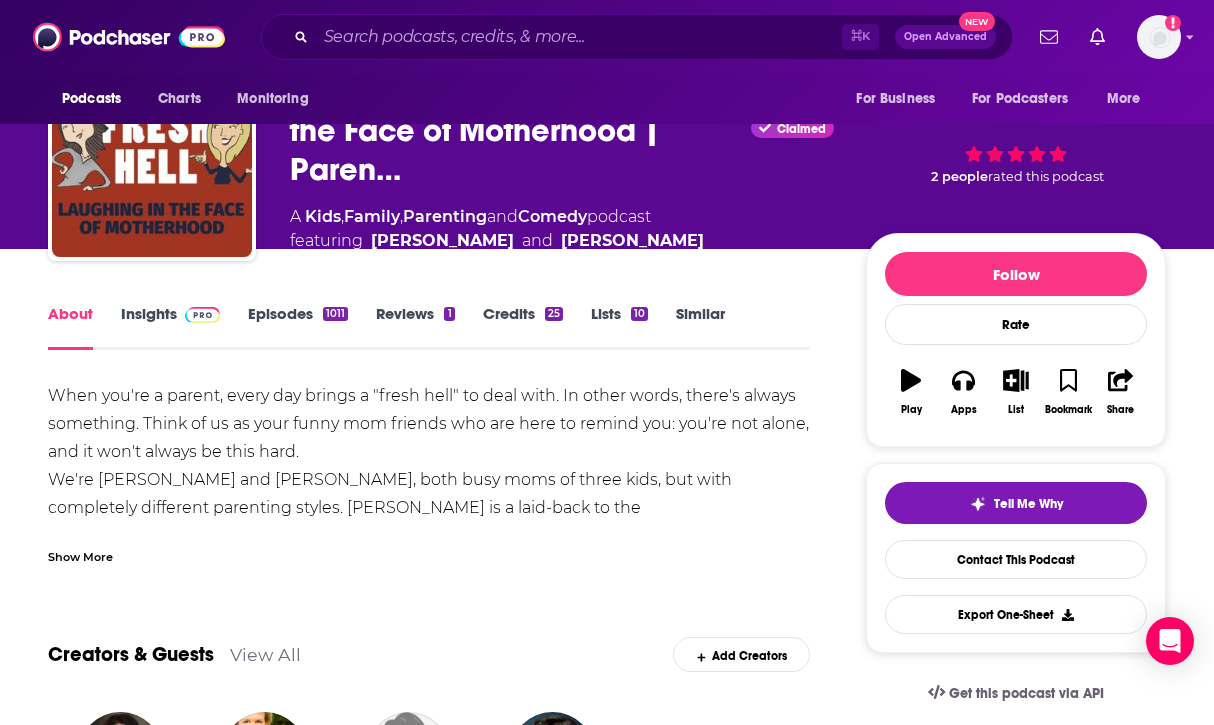 scroll, scrollTop: 85, scrollLeft: 0, axis: vertical 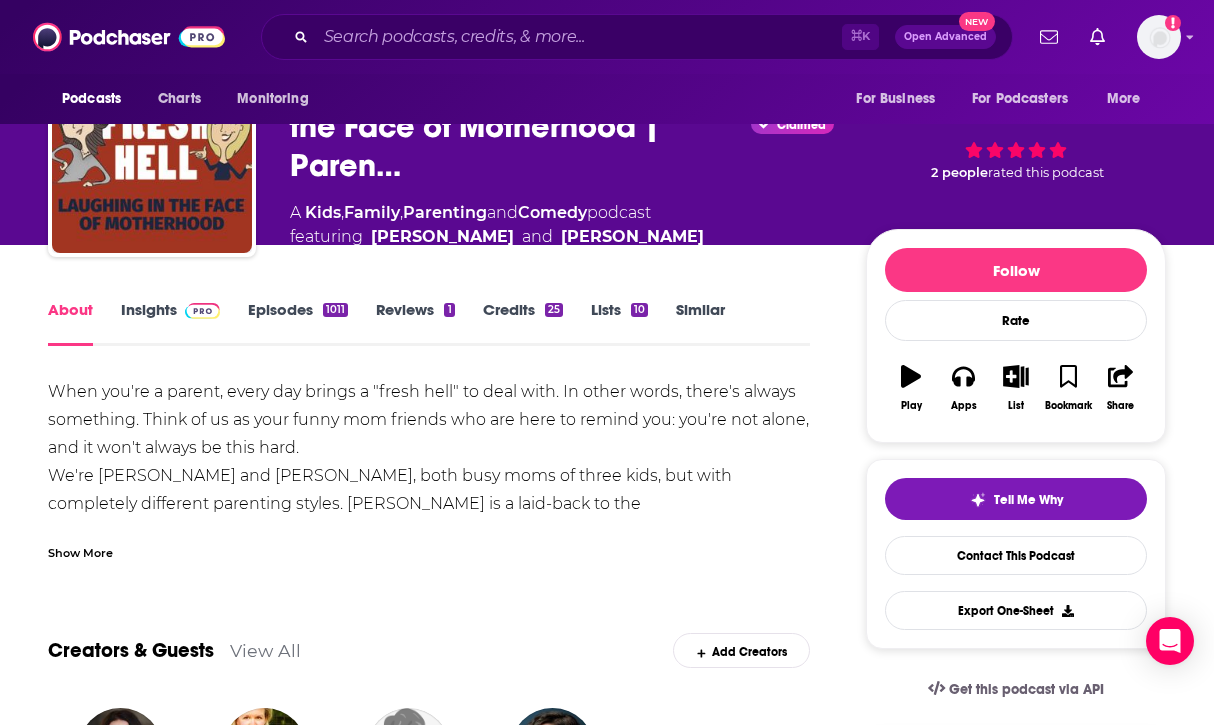 click on "Show More" at bounding box center [80, 551] 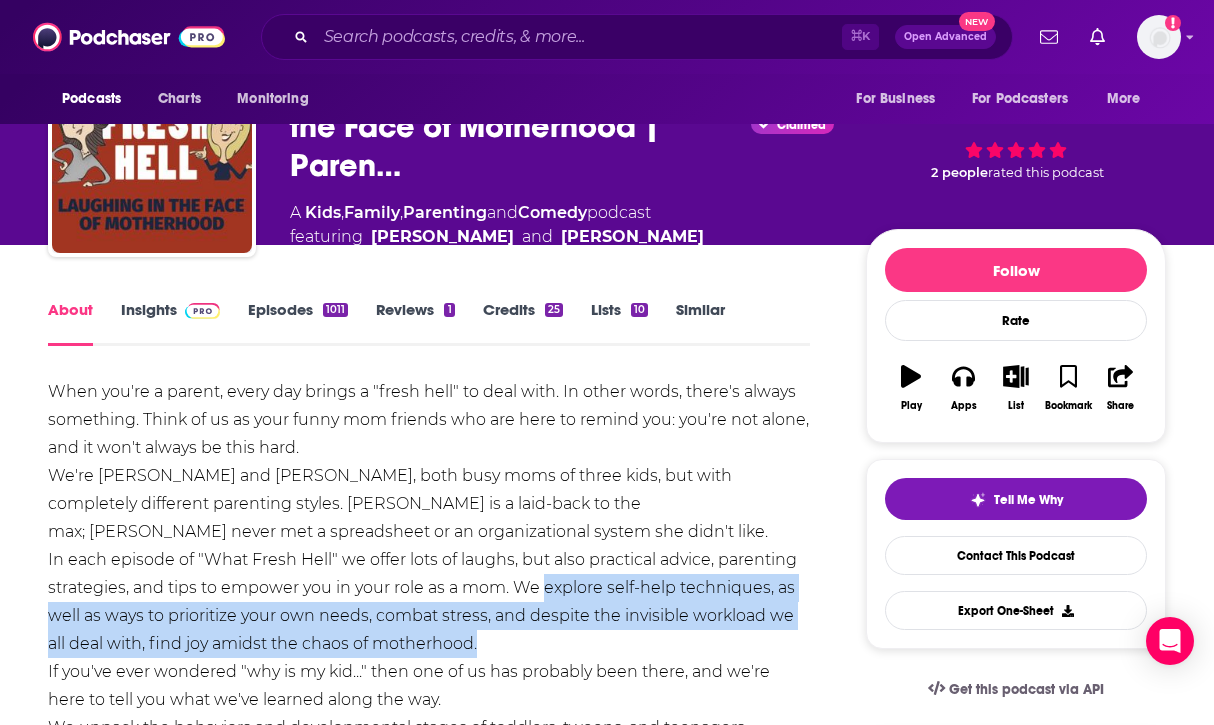 drag, startPoint x: 544, startPoint y: 583, endPoint x: 543, endPoint y: 645, distance: 62.008064 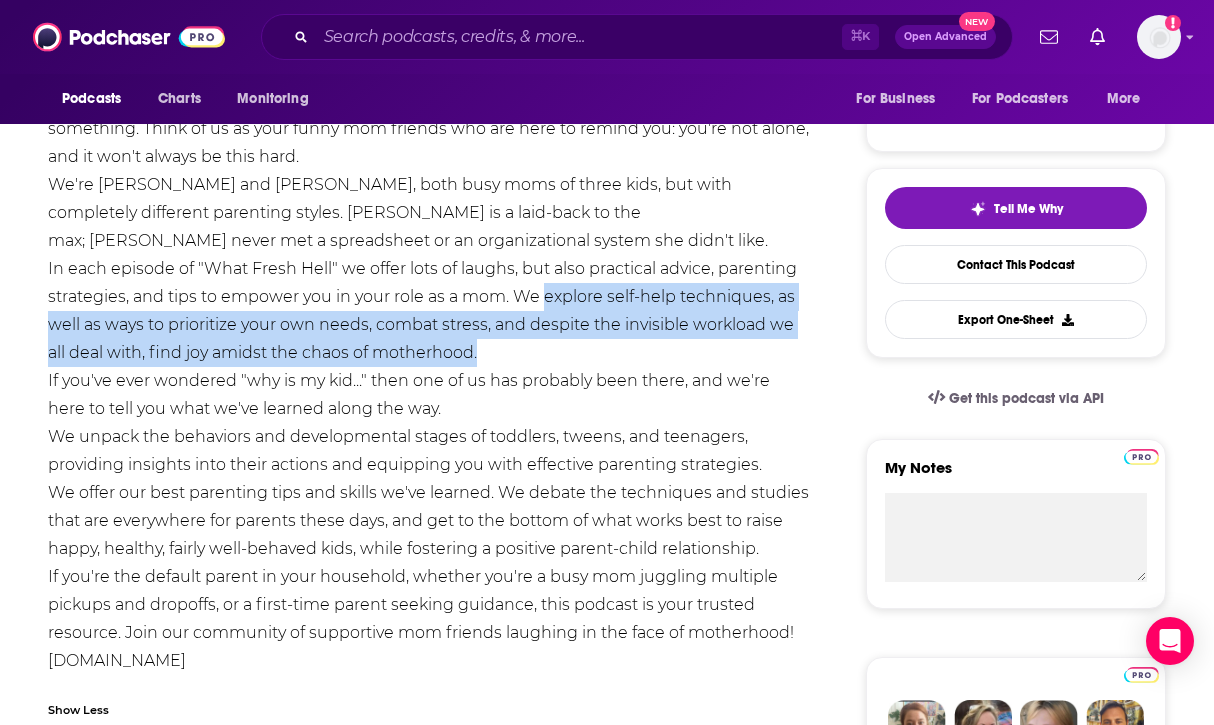 scroll, scrollTop: 379, scrollLeft: 0, axis: vertical 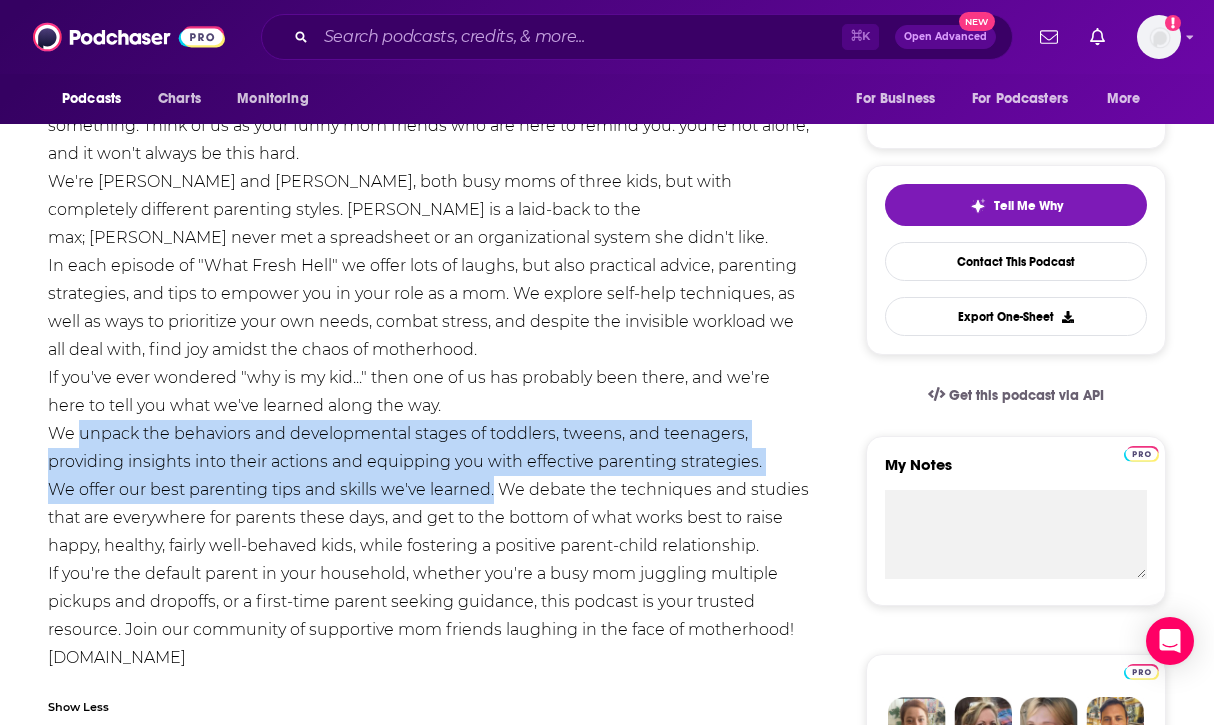 drag, startPoint x: 82, startPoint y: 441, endPoint x: 493, endPoint y: 495, distance: 414.53226 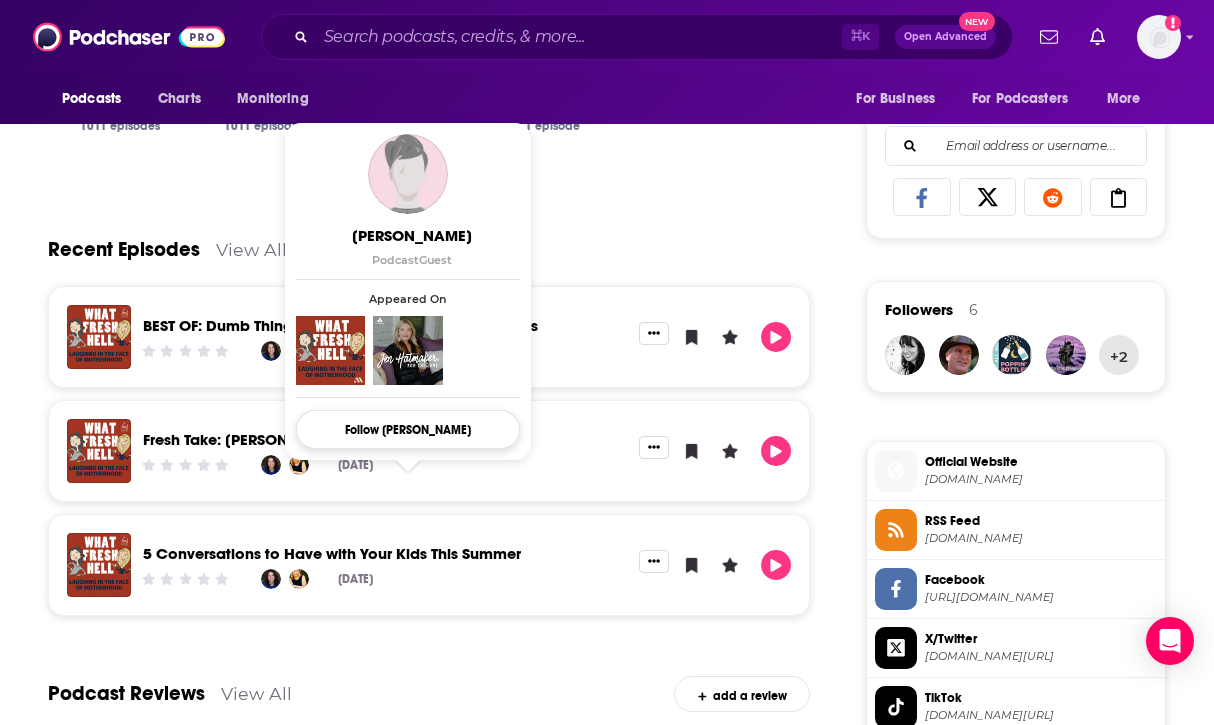 scroll, scrollTop: 1265, scrollLeft: 0, axis: vertical 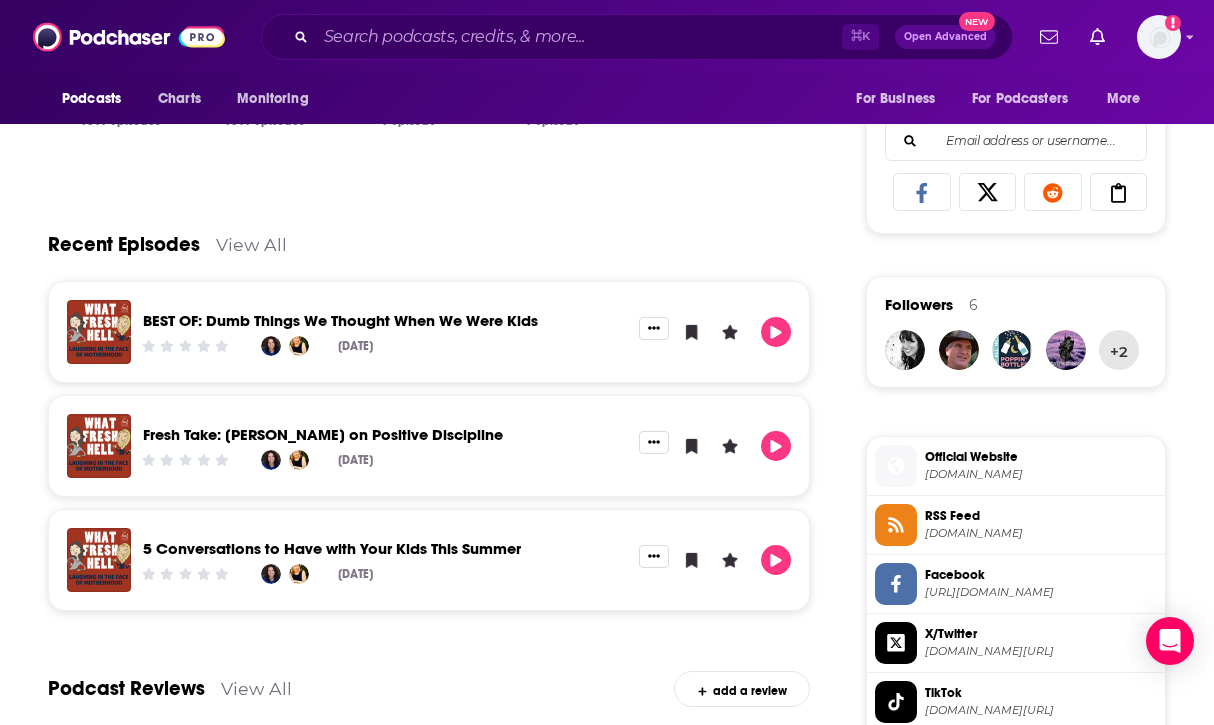 click on "About Insights Episodes 1011 Reviews 1 Credits 25 Lists 10 Similar When you're a parent, every day brings a "fresh hell" to deal with. In other words, there's always something. Think of us as your funny mom friends who are here to remind you: you're not alone, and it won't always be this hard. We're Amy Wilson and Margaret Ables, both busy moms of three kids, but with completely different parenting styles. Margaret is a laid-back to the max; Amy never met a spreadsheet or an organizational system she didn't like. In each episode of "What Fresh Hell" we offer lots of laughs, but also practical advice, parenting strategies, and tips to empower you in your role as a mom. We explore self-help techniques, as well as ways to prioritize your own needs, combat stress, and despite the invisible workload we all deal with, find joy amidst the chaos of motherhood. If you've ever wondered "why is my kid..." then one of us has probably been there, and we're here to tell you what we've learned along the way. Show Less Host" at bounding box center [441, 481] 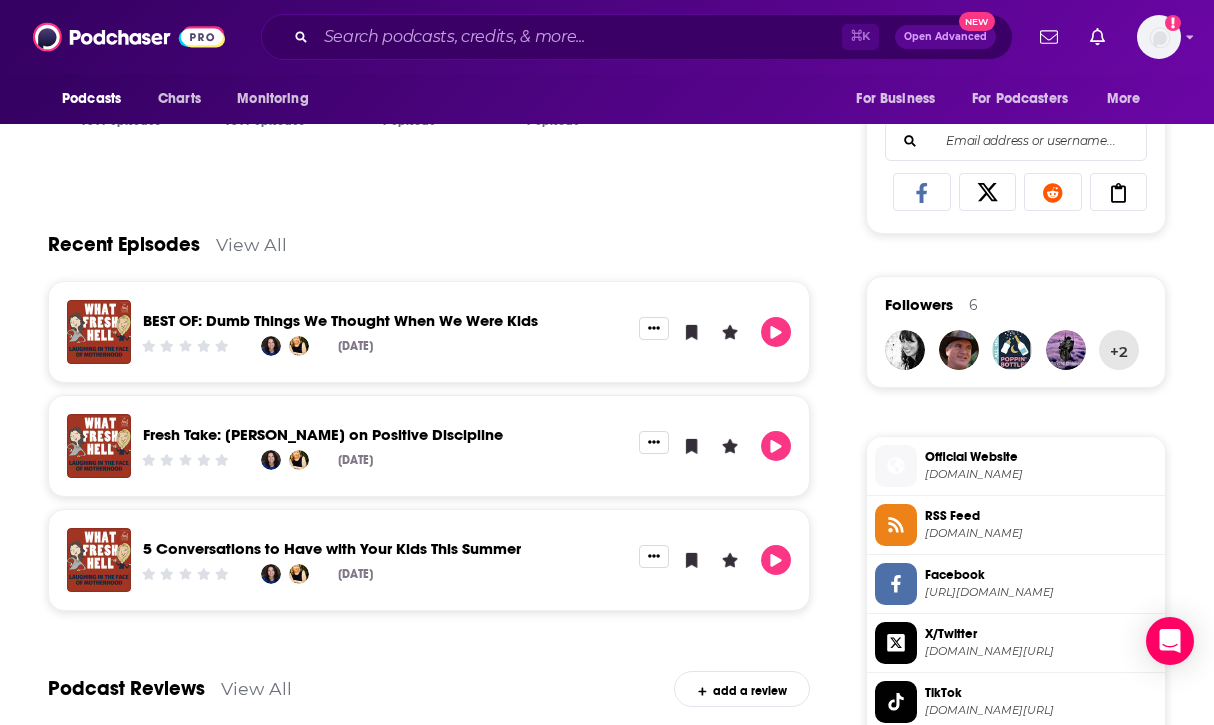 scroll, scrollTop: 1268, scrollLeft: 0, axis: vertical 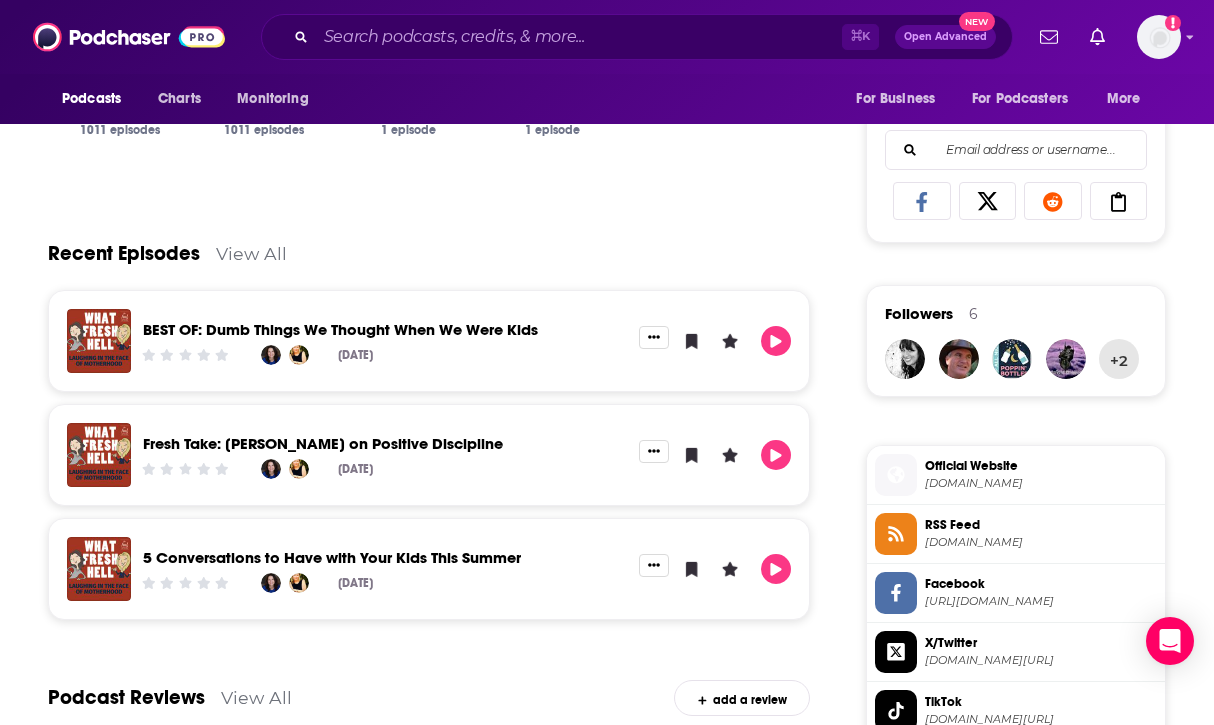 click on "View All" at bounding box center (251, 253) 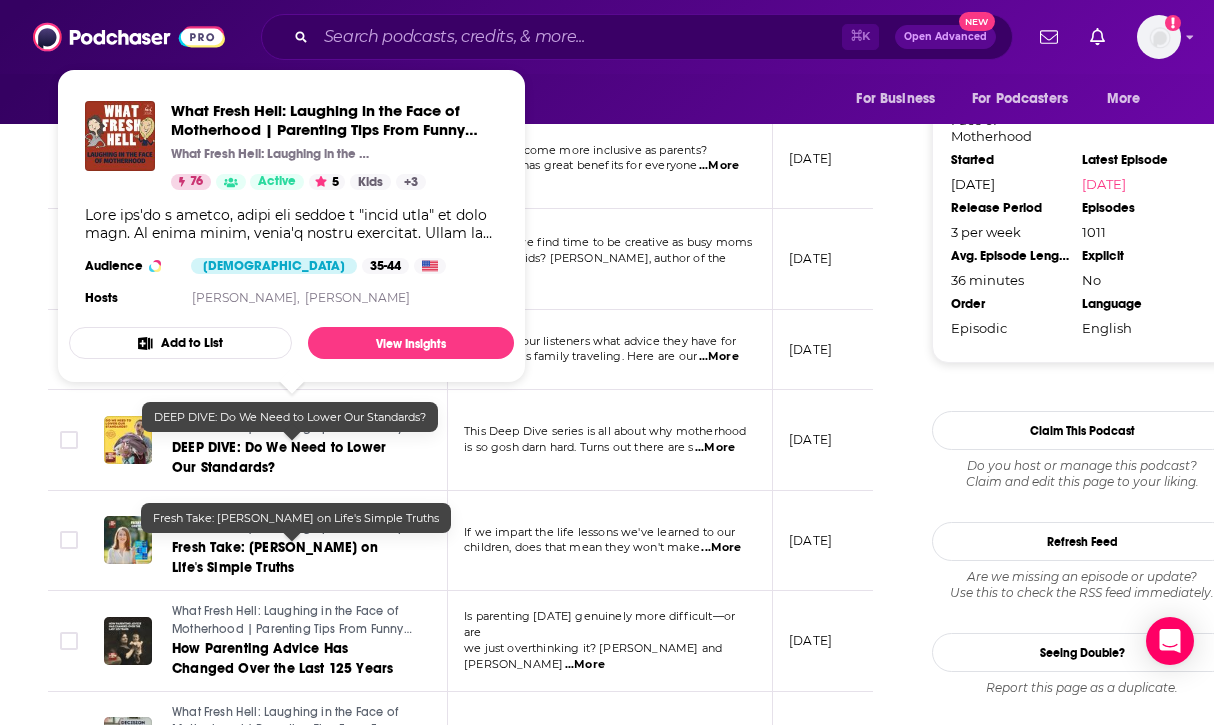 scroll, scrollTop: 2259, scrollLeft: 0, axis: vertical 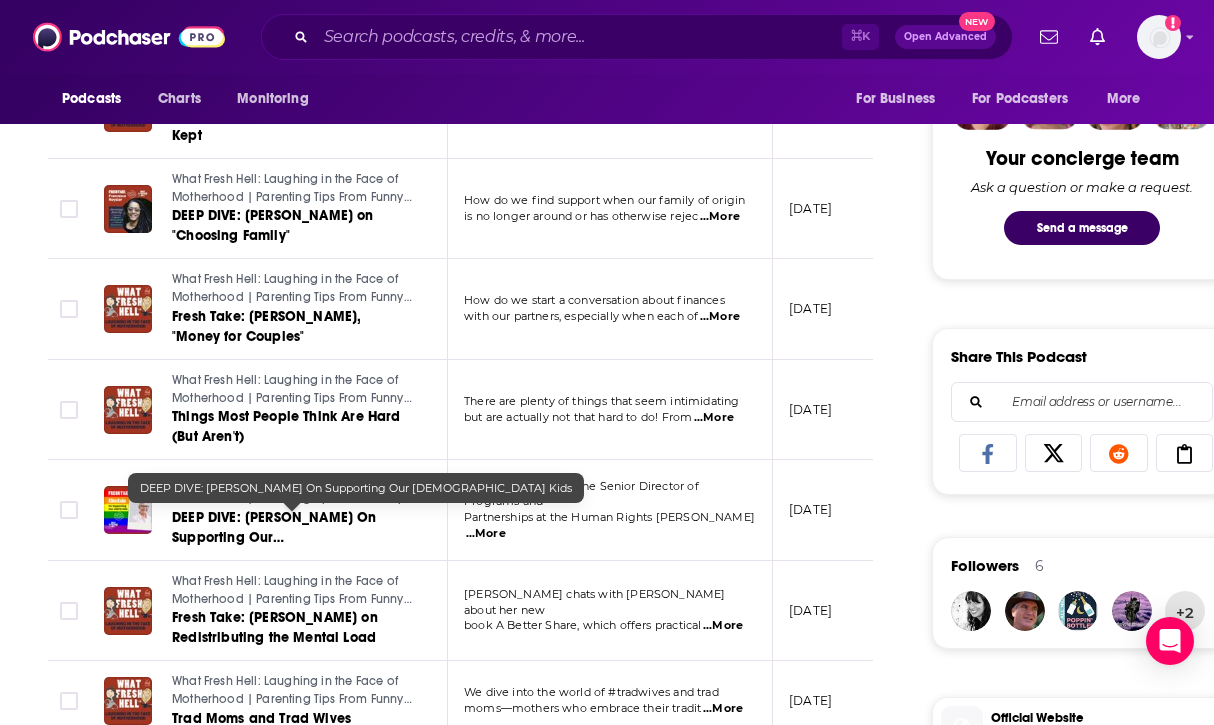 click on "DEEP DIVE: Ellen Kahn On Supporting Our LGBTQ Kids" at bounding box center (274, 537) 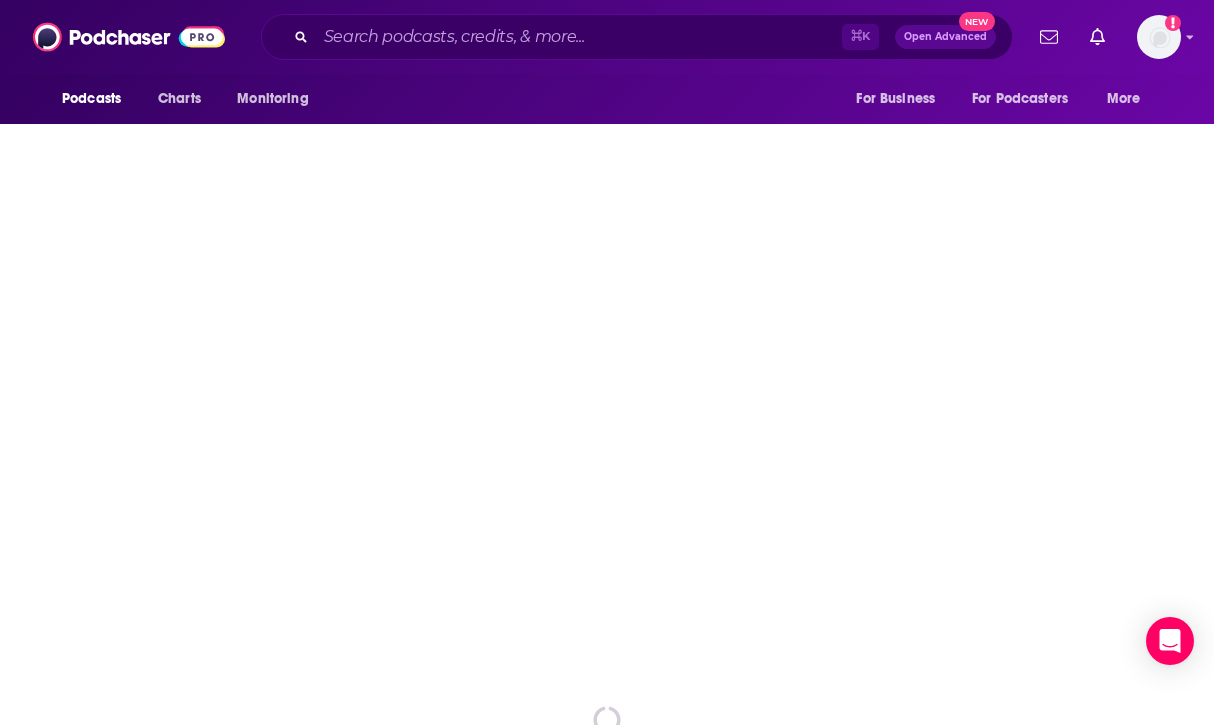 scroll, scrollTop: 0, scrollLeft: 0, axis: both 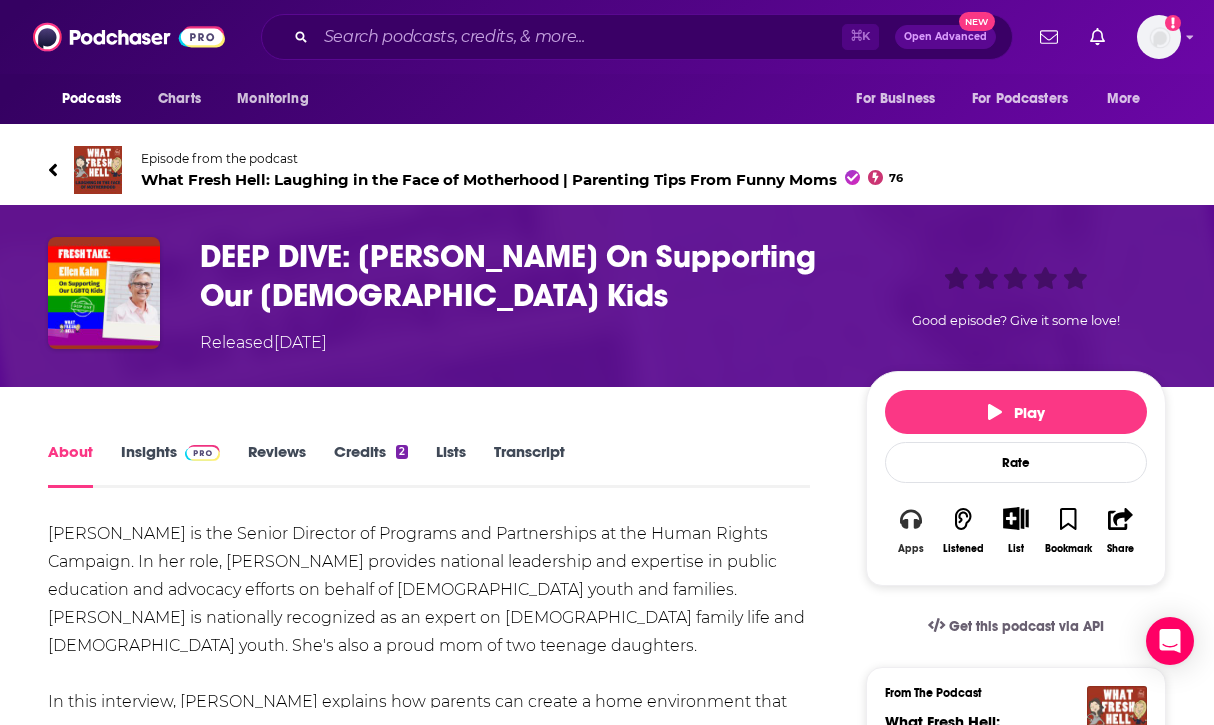click on "Apps" at bounding box center [911, 530] 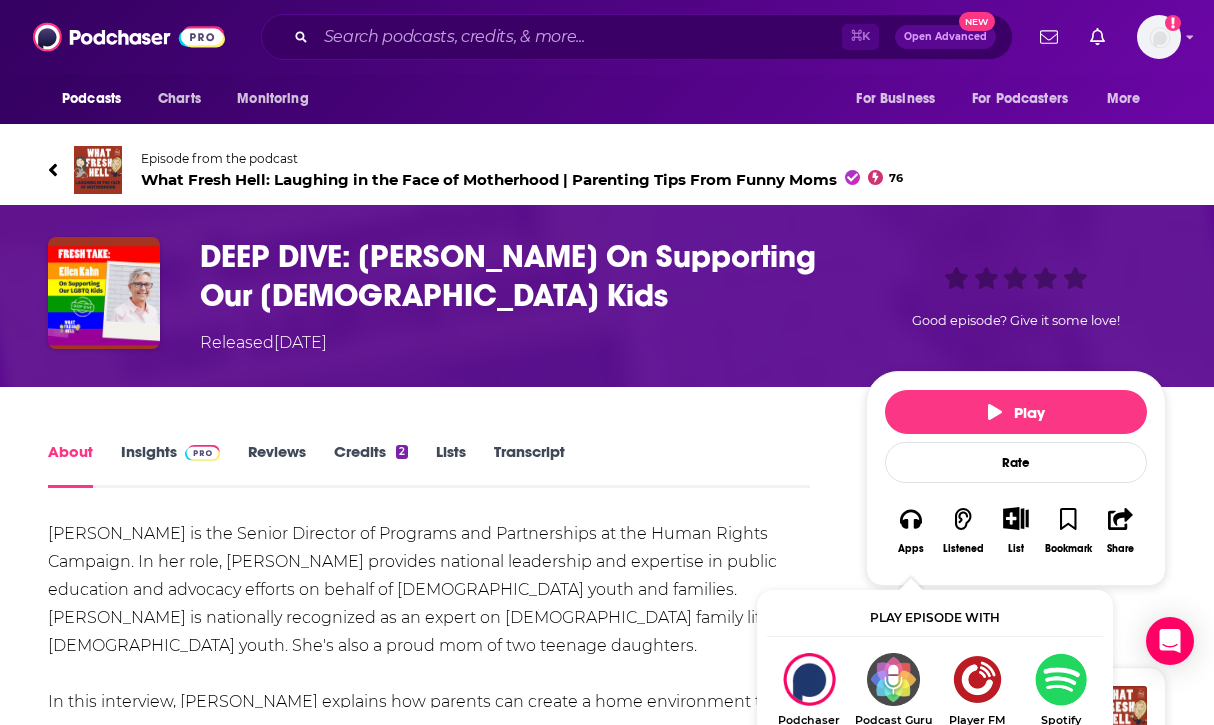 click at bounding box center [1061, 679] 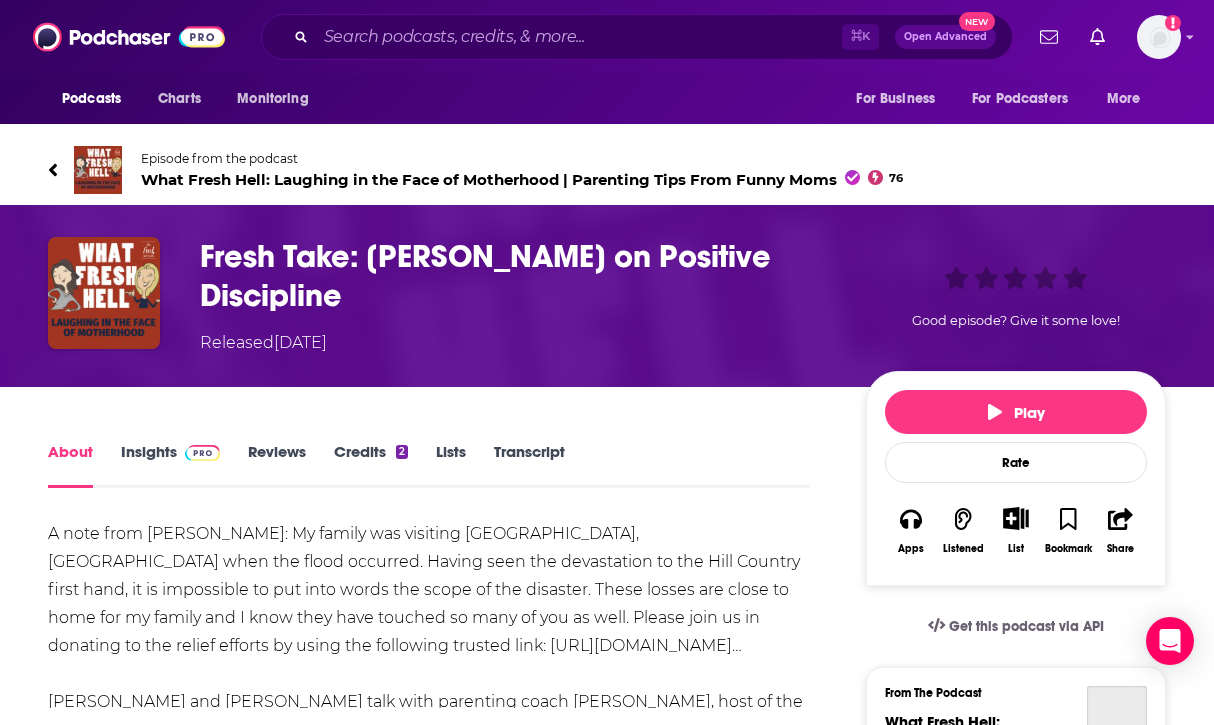 scroll, scrollTop: 0, scrollLeft: 0, axis: both 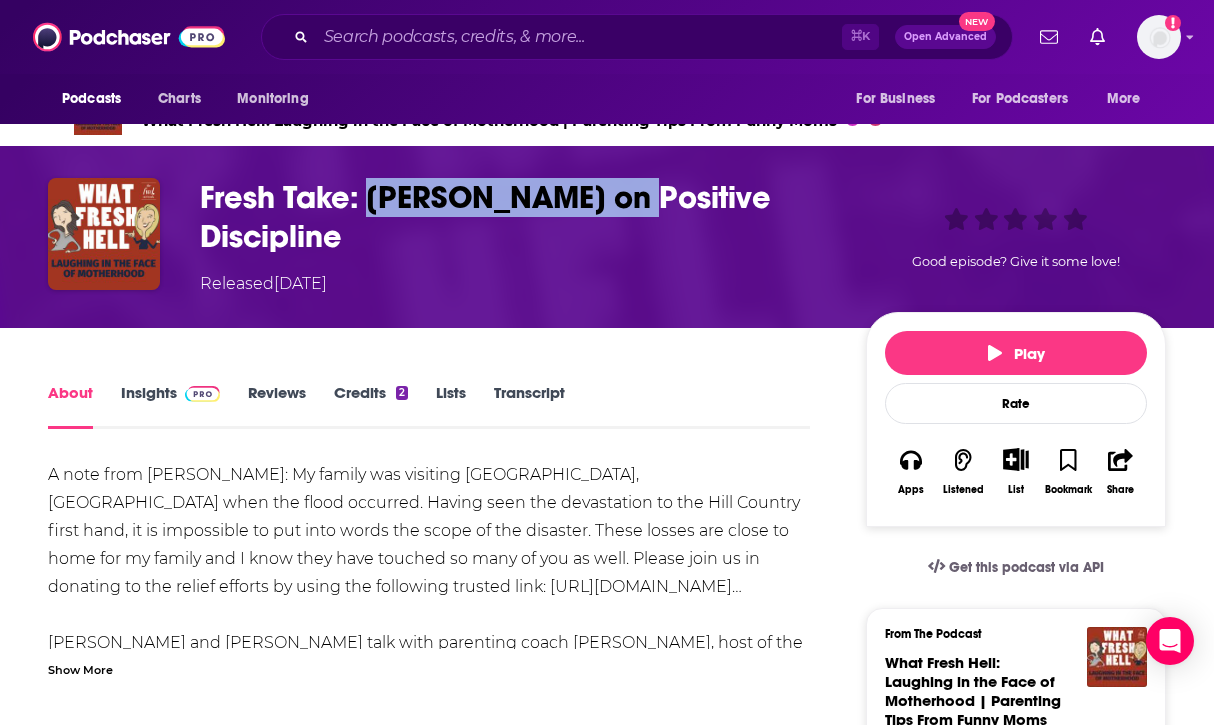 drag, startPoint x: 374, startPoint y: 189, endPoint x: 634, endPoint y: 201, distance: 260.27676 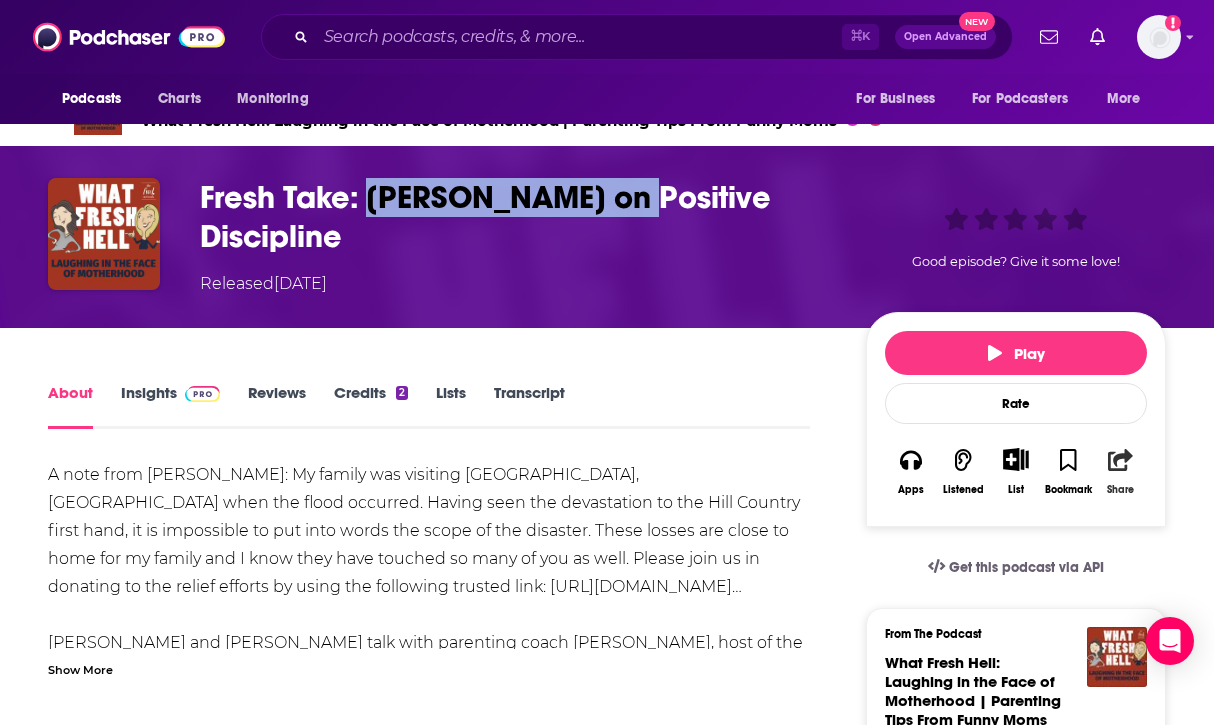click on "Share" at bounding box center [1121, 471] 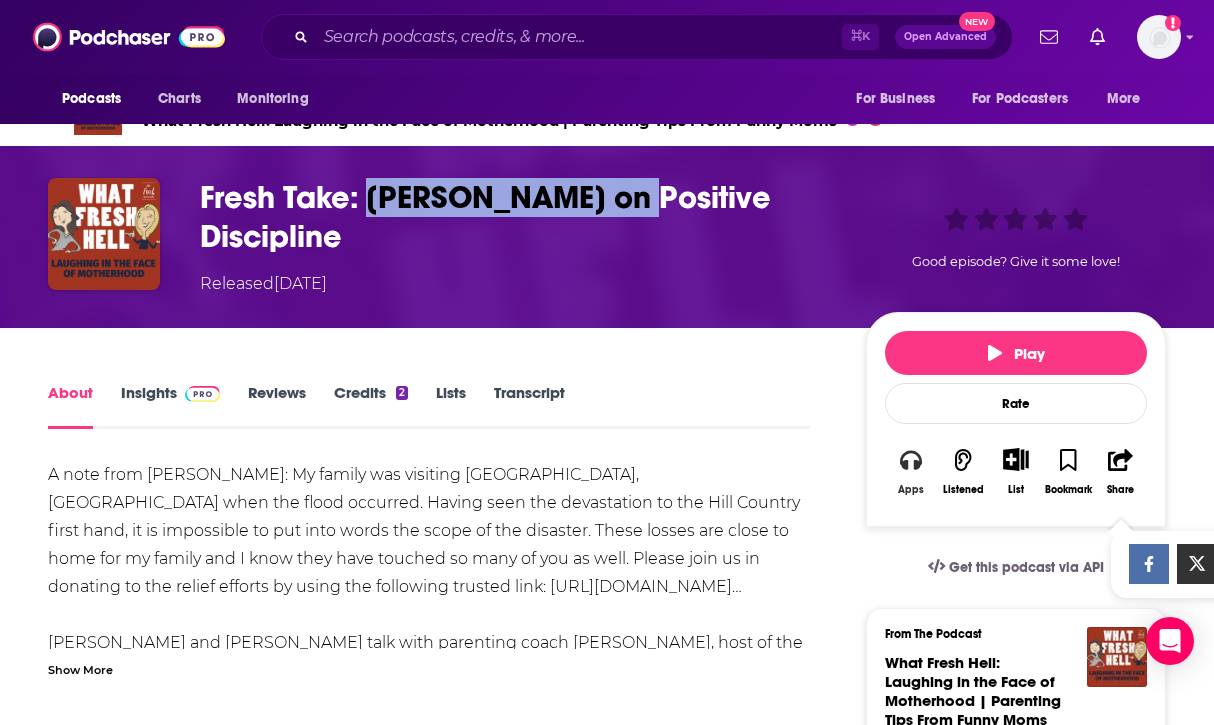 click 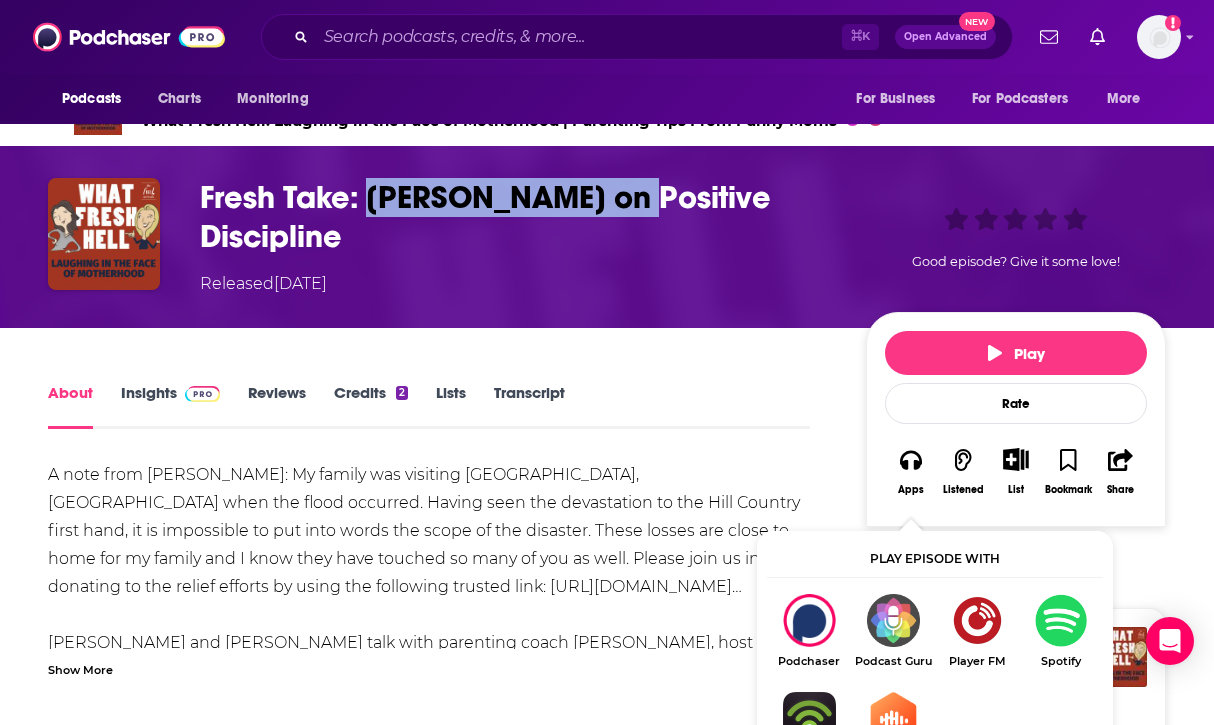 click at bounding box center (1061, 620) 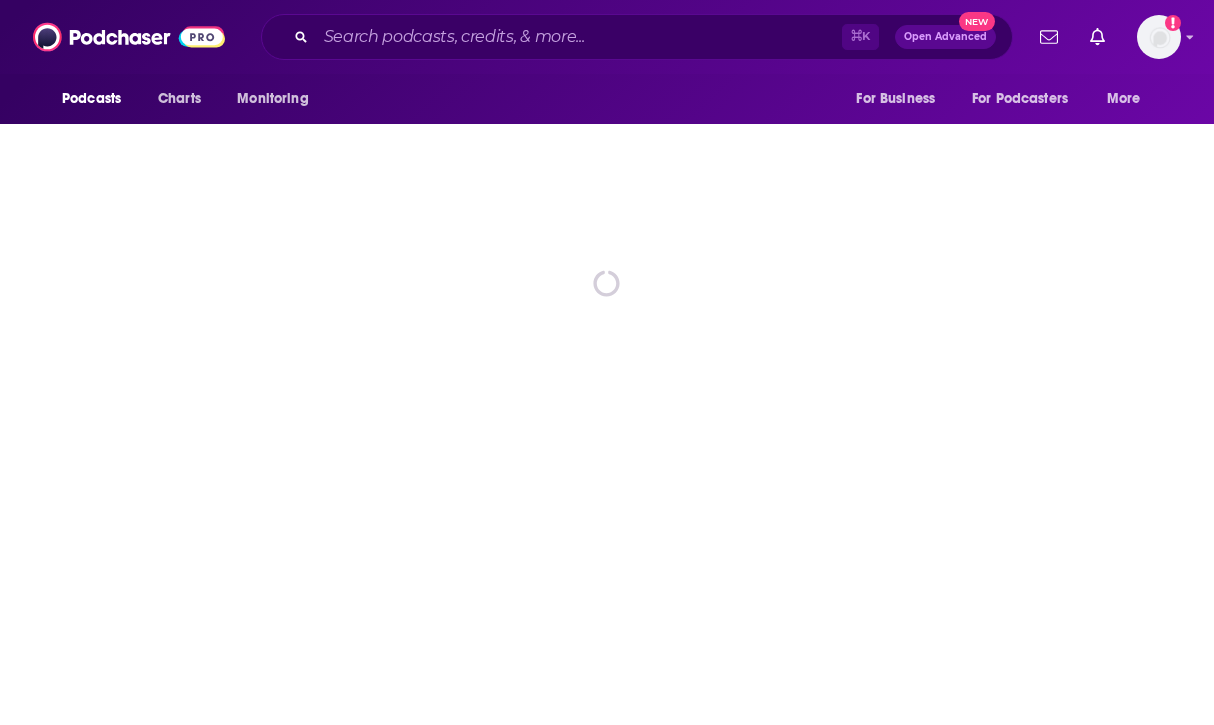 scroll, scrollTop: 0, scrollLeft: 0, axis: both 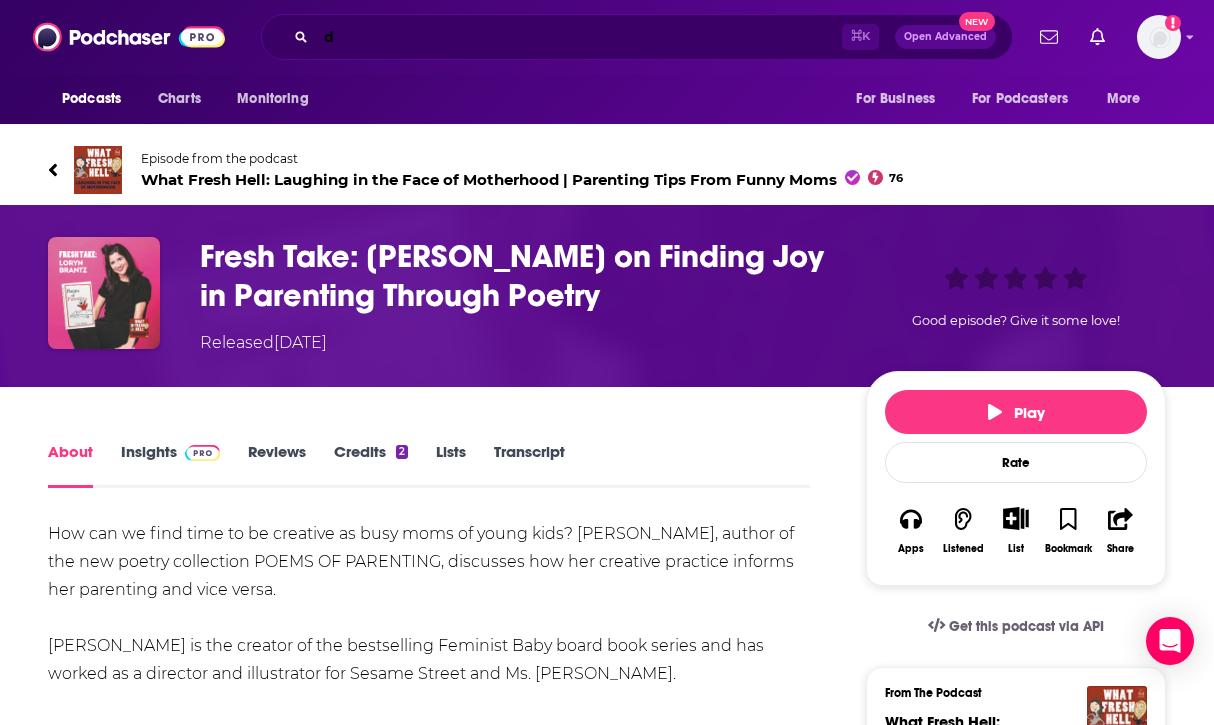 click on "d" at bounding box center [579, 37] 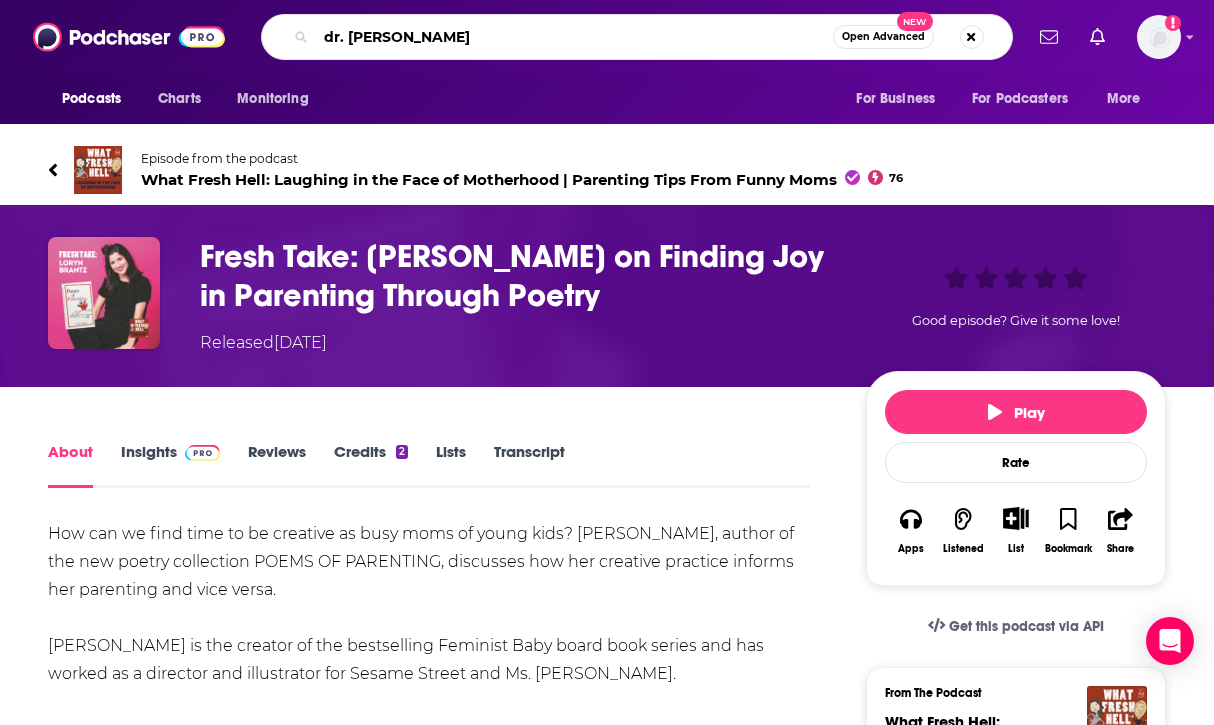 type on "dr. laura" 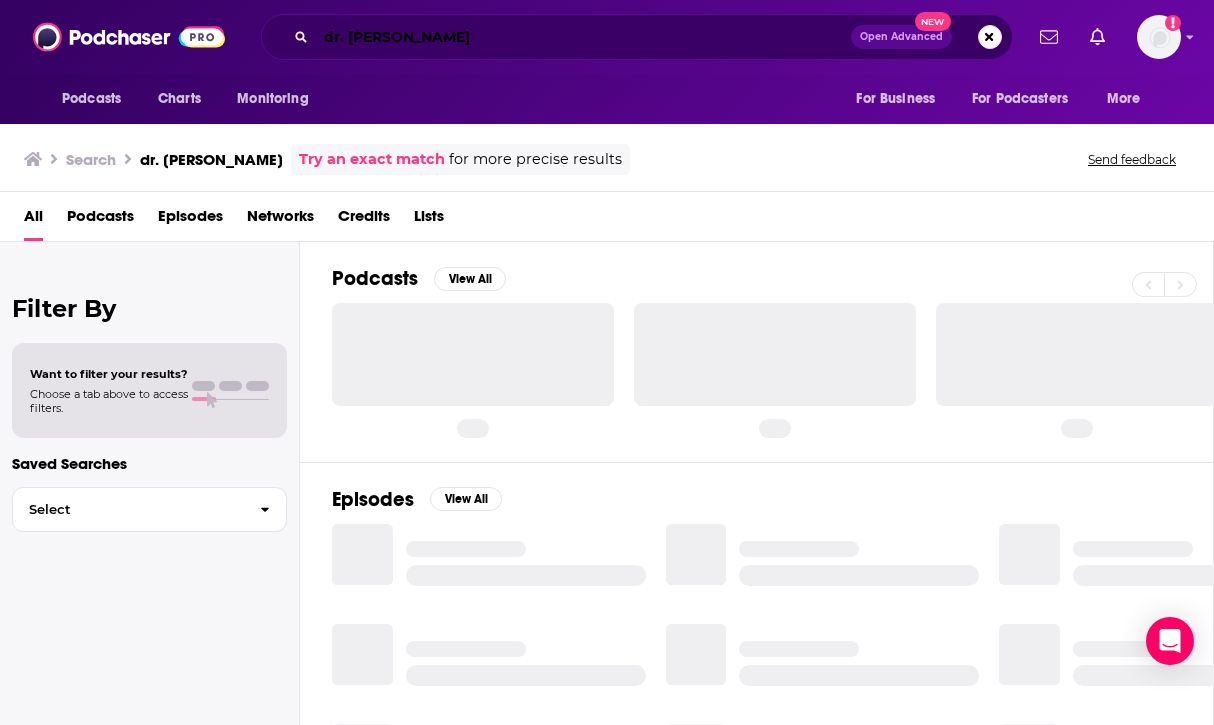 click on "dr. [PERSON_NAME]" at bounding box center (583, 37) 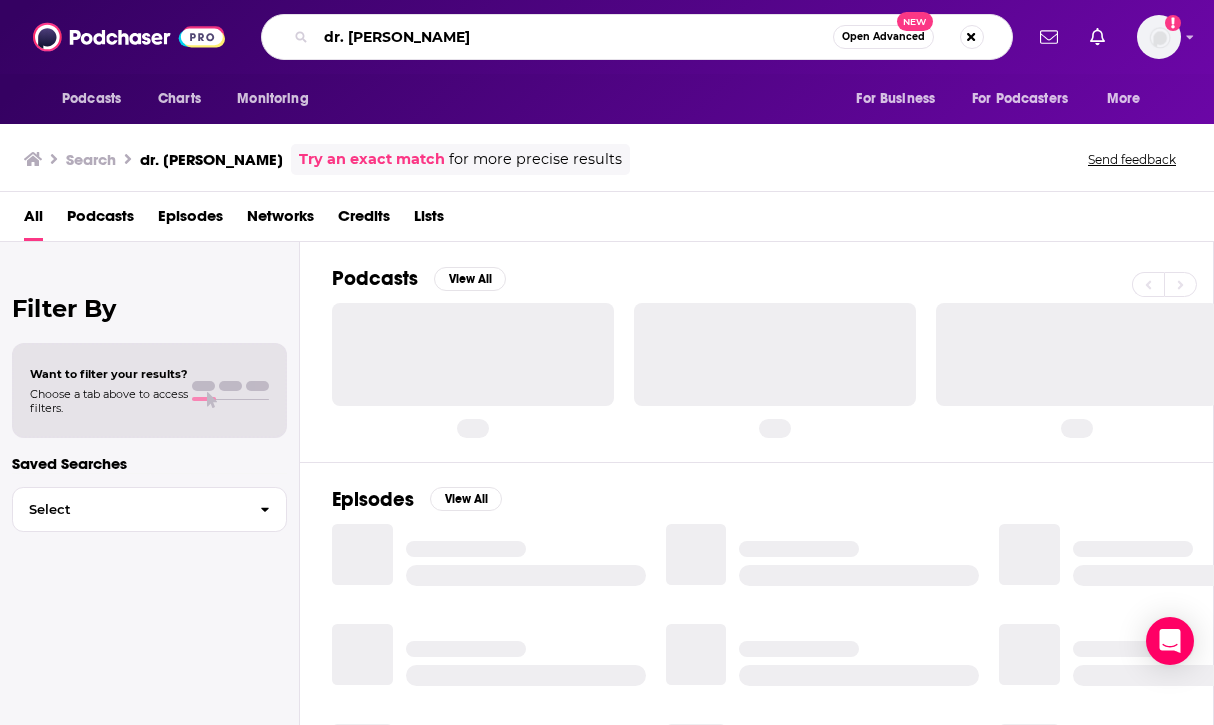click on "dr. [PERSON_NAME]" at bounding box center [574, 37] 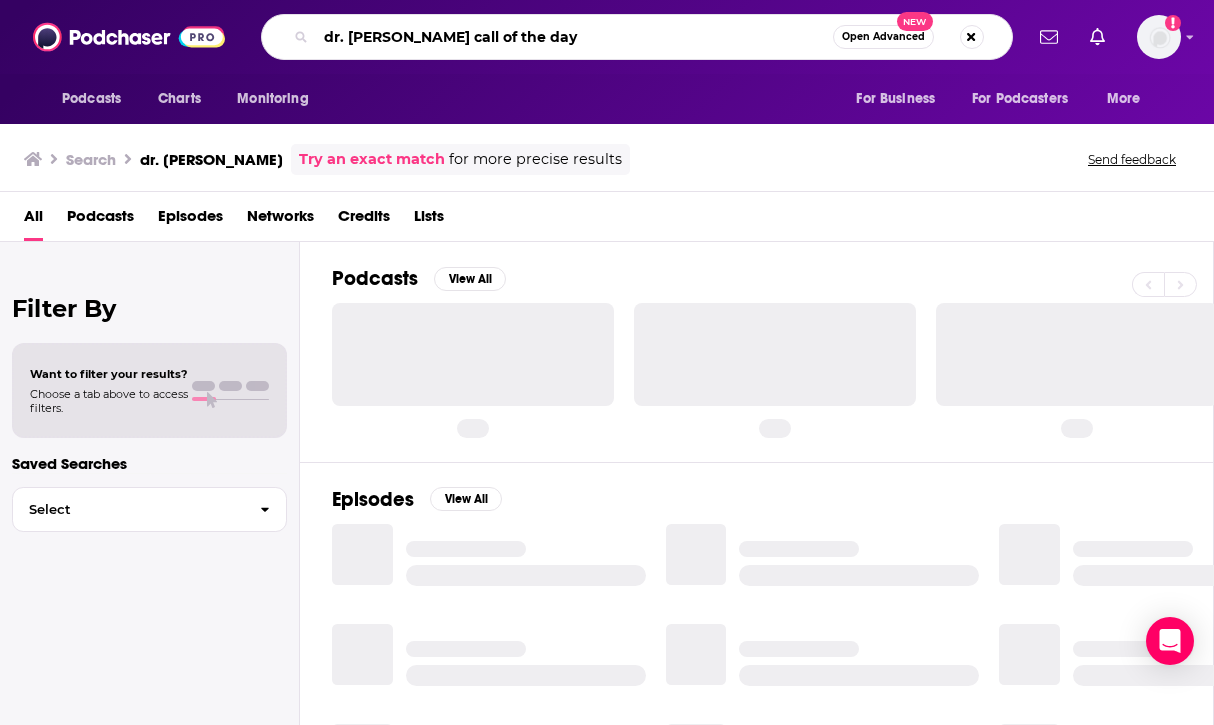 type on "dr. [PERSON_NAME] call of the day" 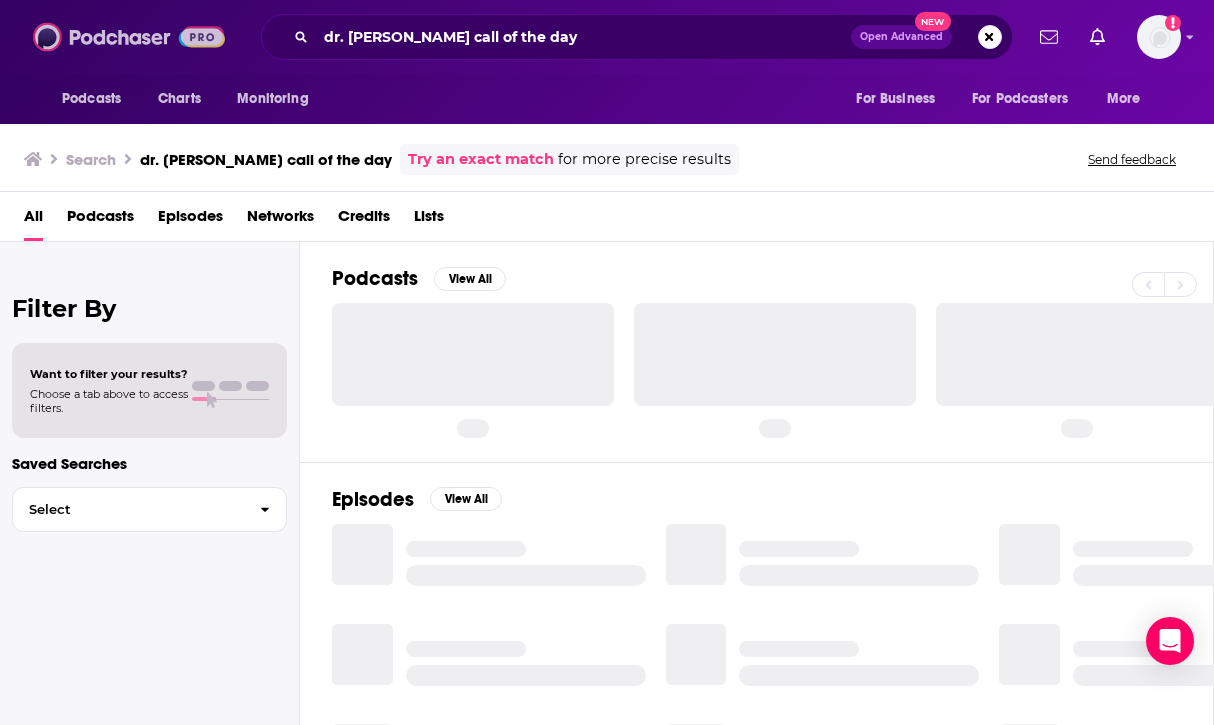 click at bounding box center (129, 37) 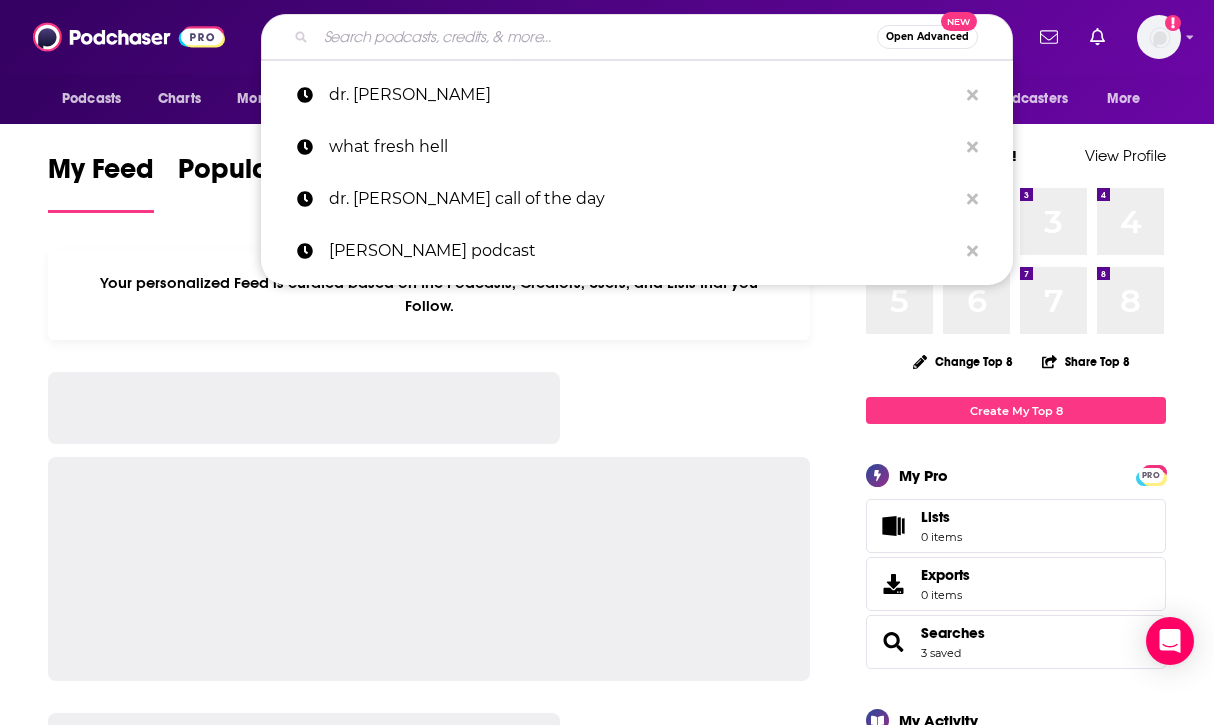click at bounding box center (596, 37) 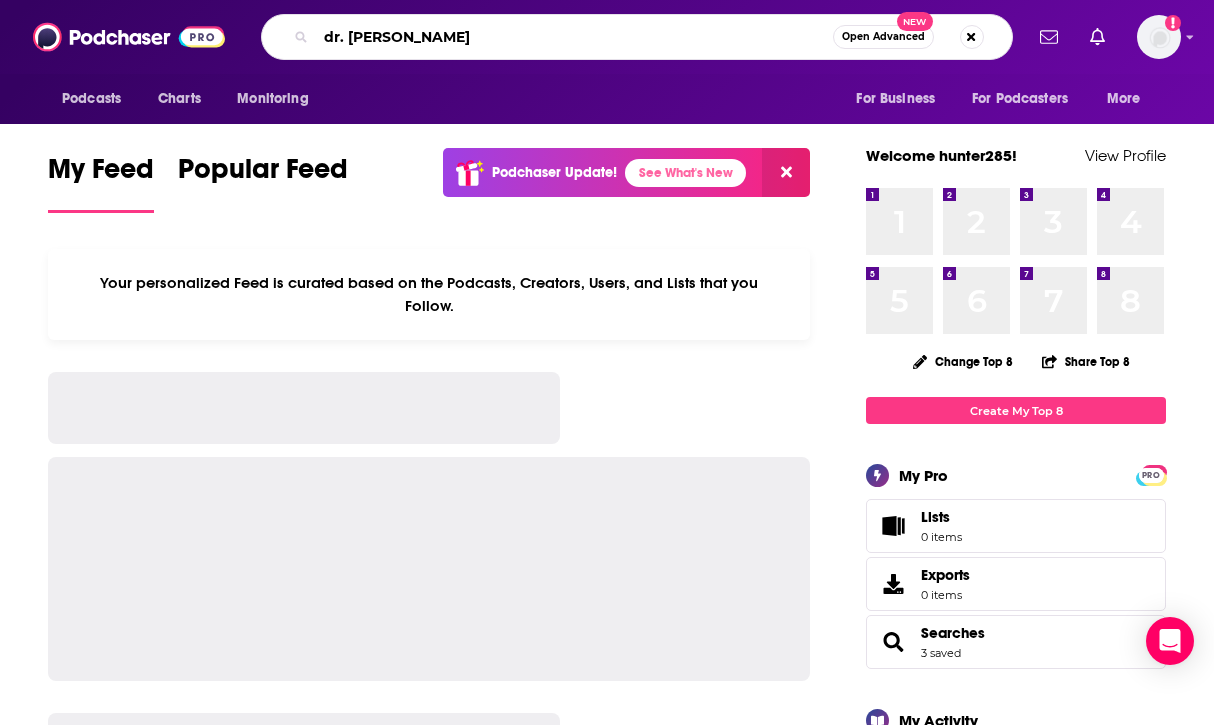 type on "dr. laura" 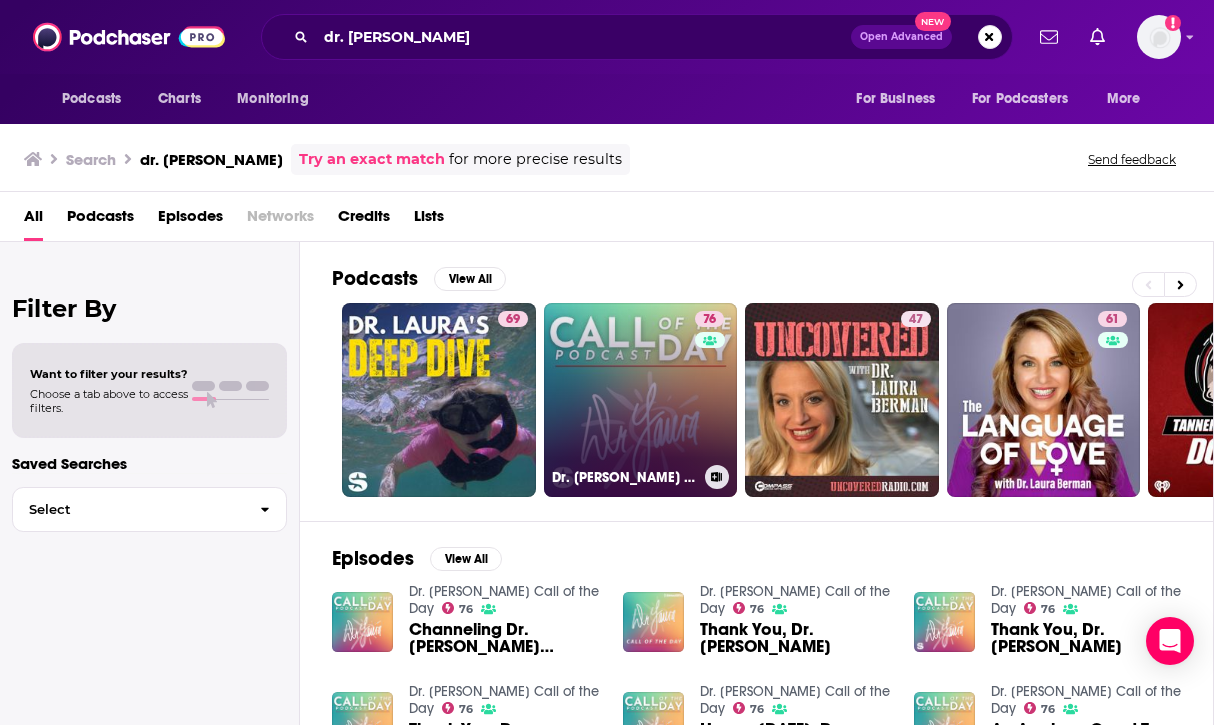 click on "76 Dr. Laura Call of the Day" at bounding box center [641, 400] 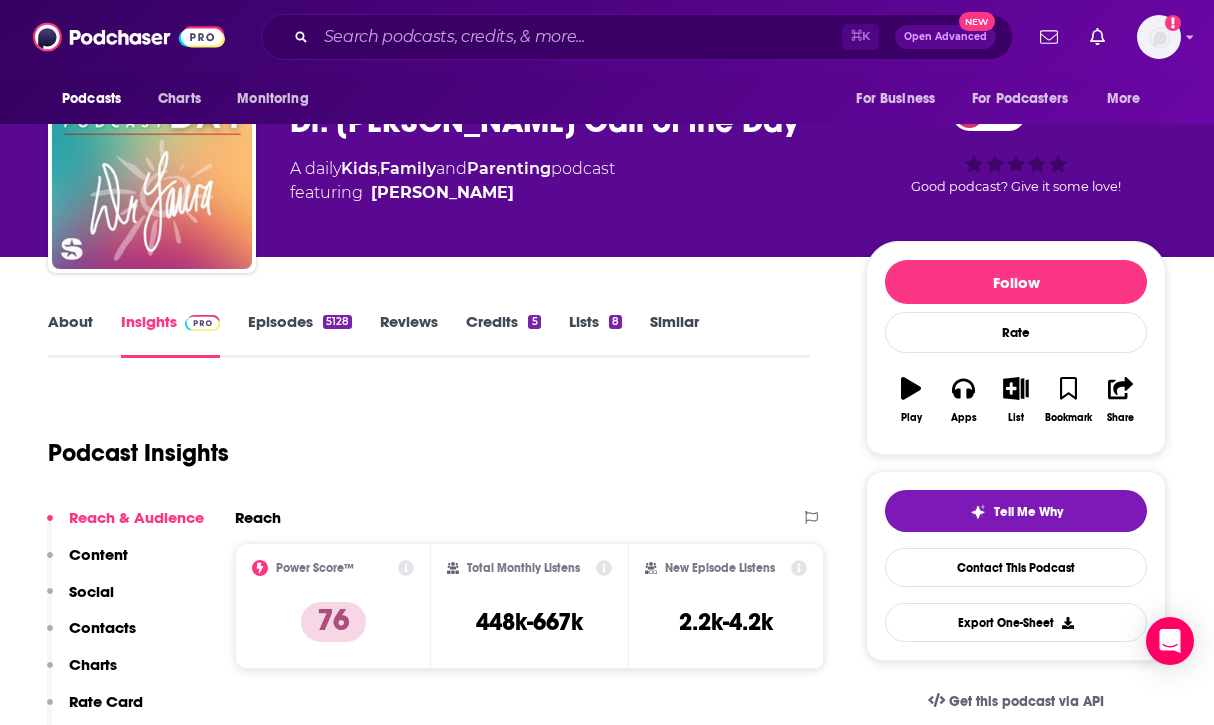 scroll, scrollTop: 0, scrollLeft: 0, axis: both 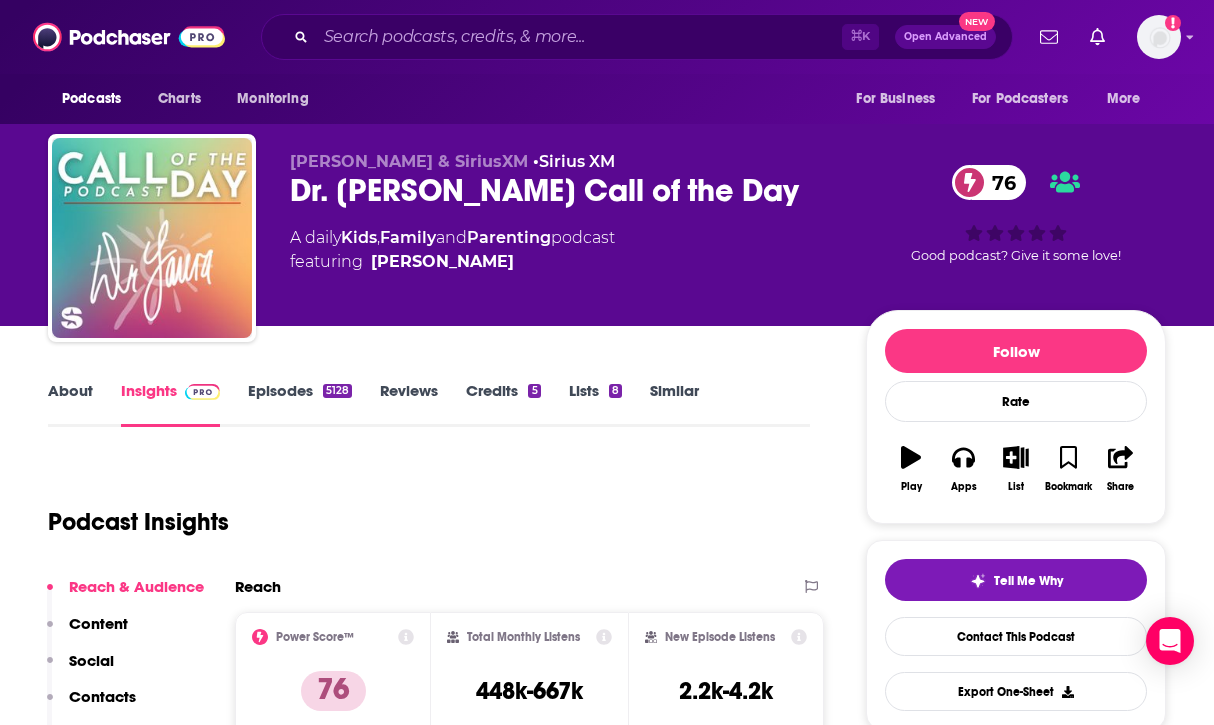 click on "Episodes 5128" at bounding box center [300, 404] 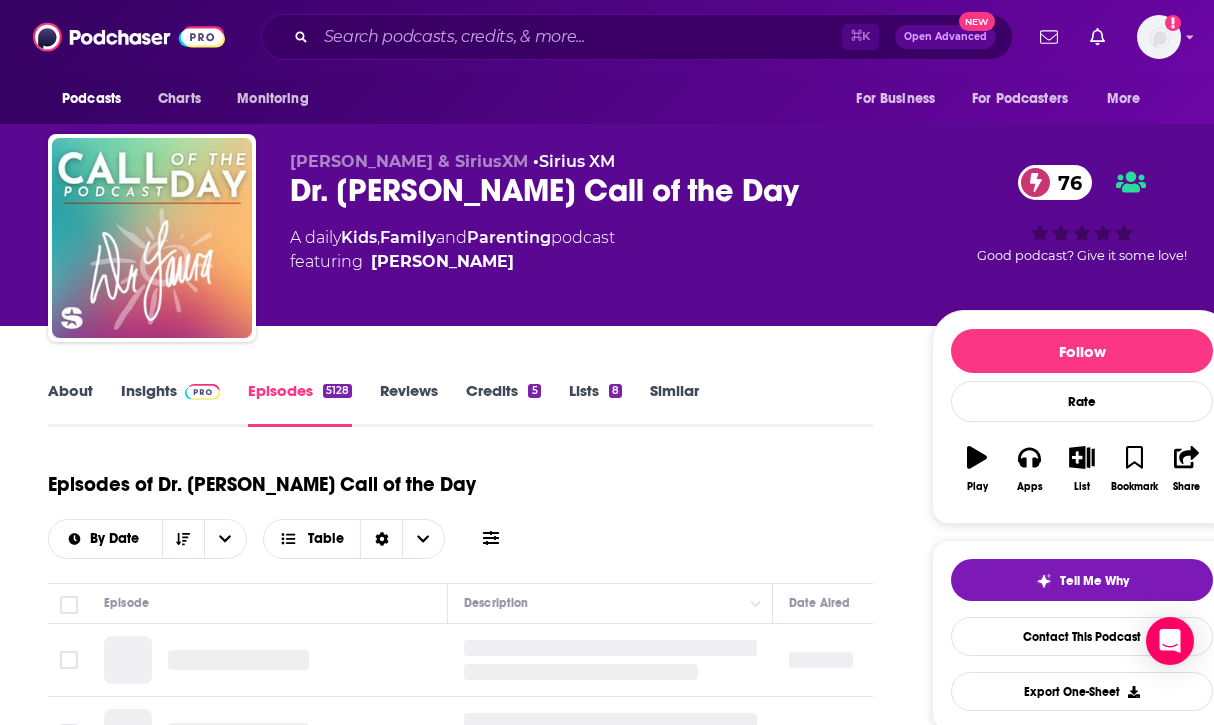 click on "About" at bounding box center [70, 404] 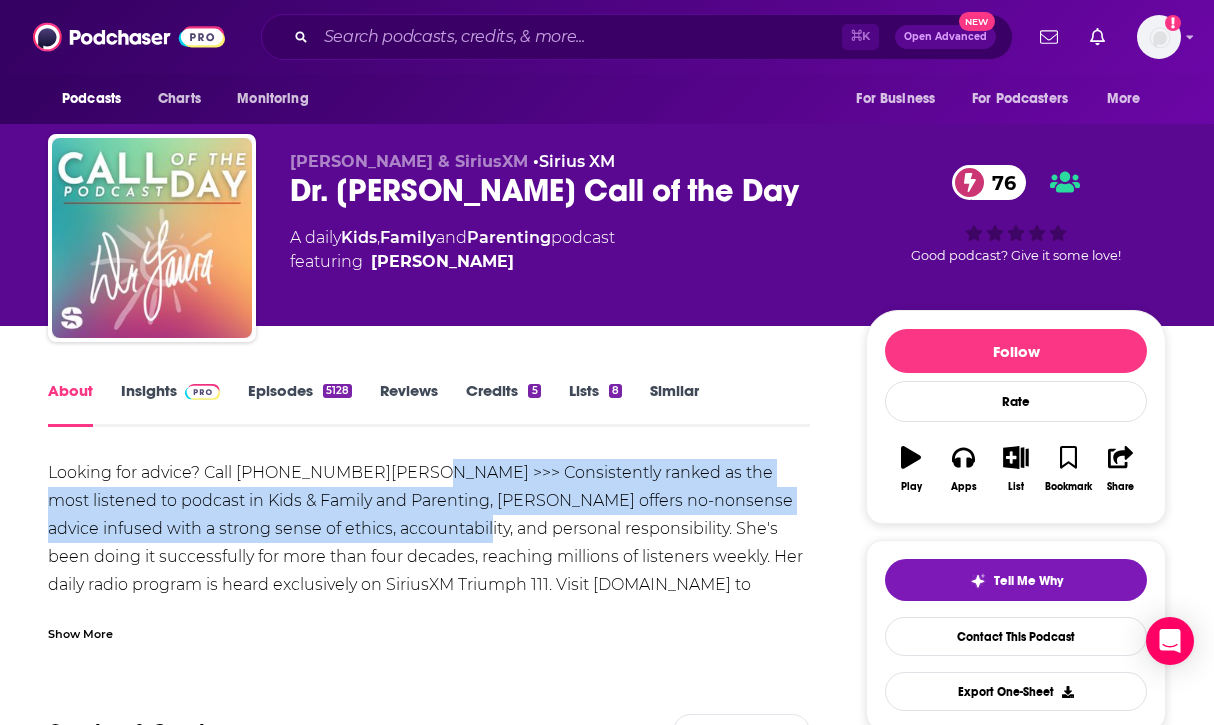 drag, startPoint x: 417, startPoint y: 476, endPoint x: 458, endPoint y: 503, distance: 49.09175 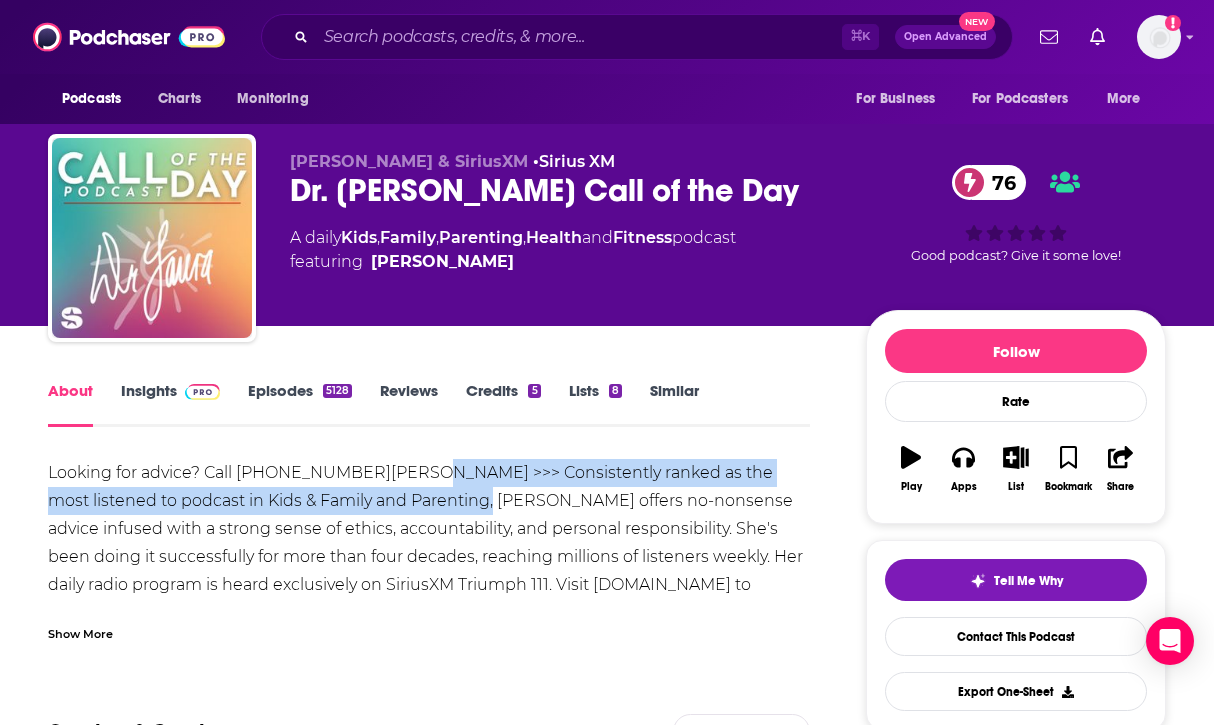 click on "Looking for advice? Call 1-800-DR-LAURA >>> Consistently ranked as the most listened to podcast in Kids & Family and Parenting, Dr. Laura Schlessinger offers no-nonsense advice infused with a strong sense of ethics, accountability, and personal responsibility. She's been doing it successfully for more than four decades, reaching millions of listeners weekly. Her daily radio program is heard exclusively on SiriusXM Triumph 111. Visit DrLaura.com to become a Family member!" at bounding box center (429, 543) 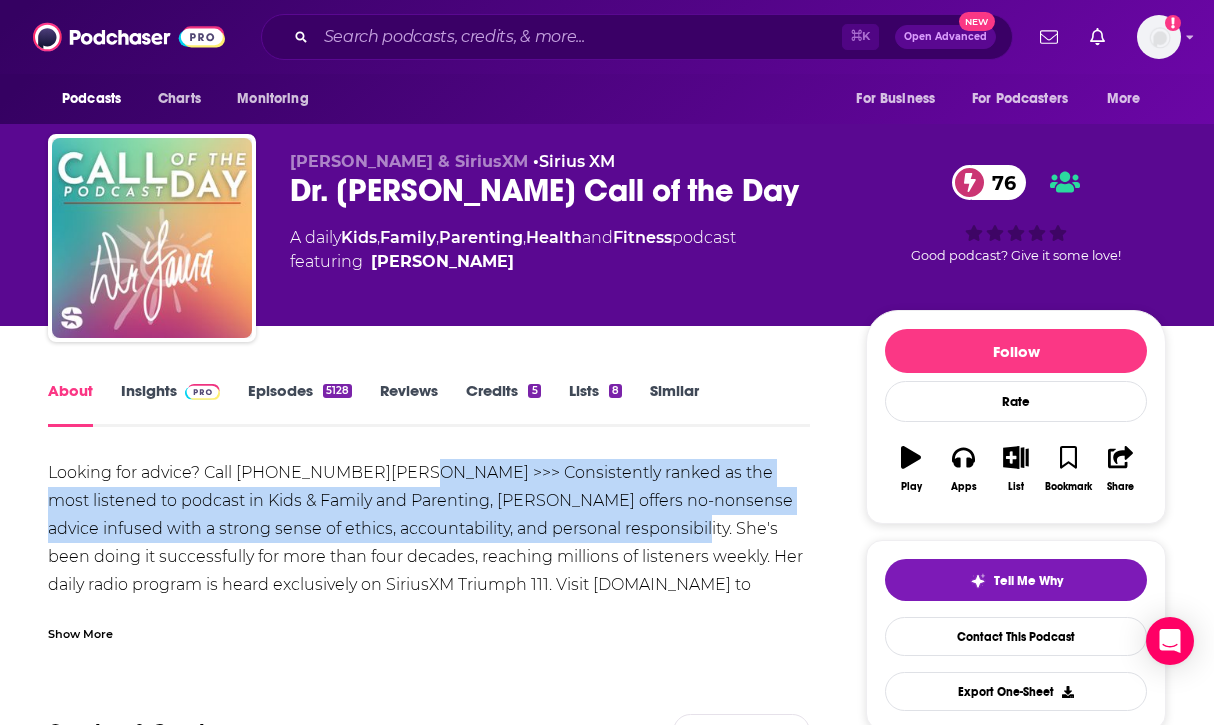 drag, startPoint x: 411, startPoint y: 473, endPoint x: 676, endPoint y: 540, distance: 273.33862 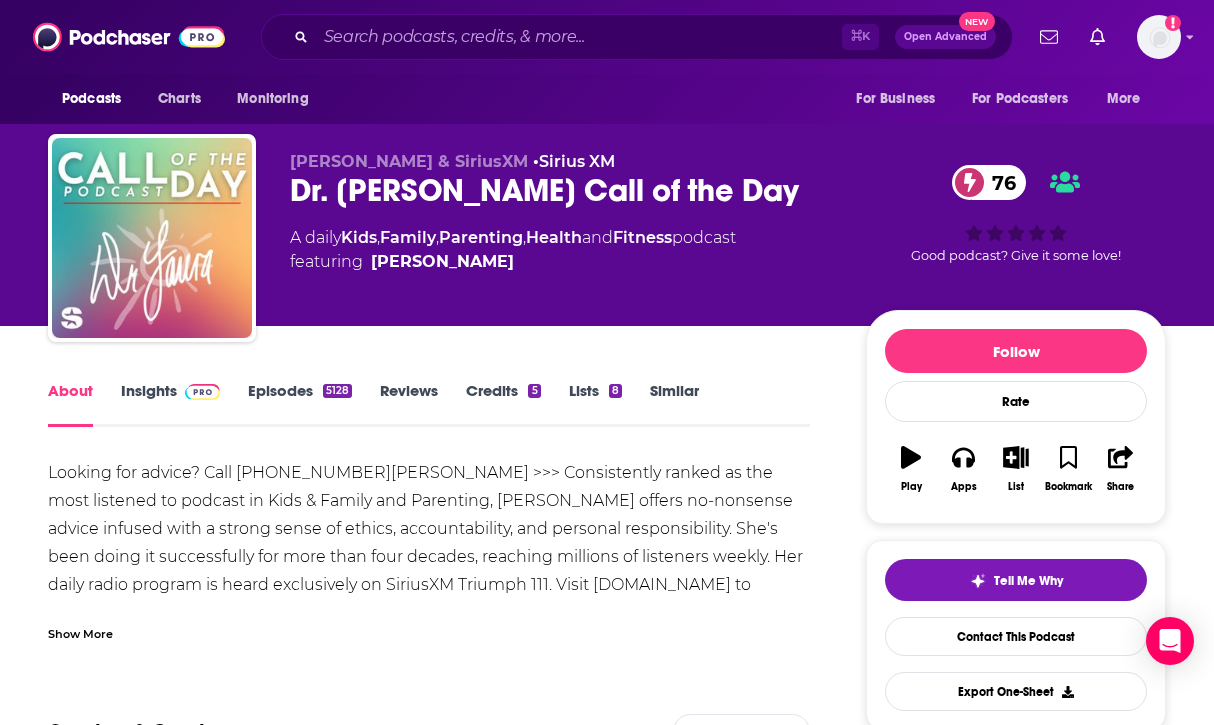 click on "Show More" at bounding box center (429, 626) 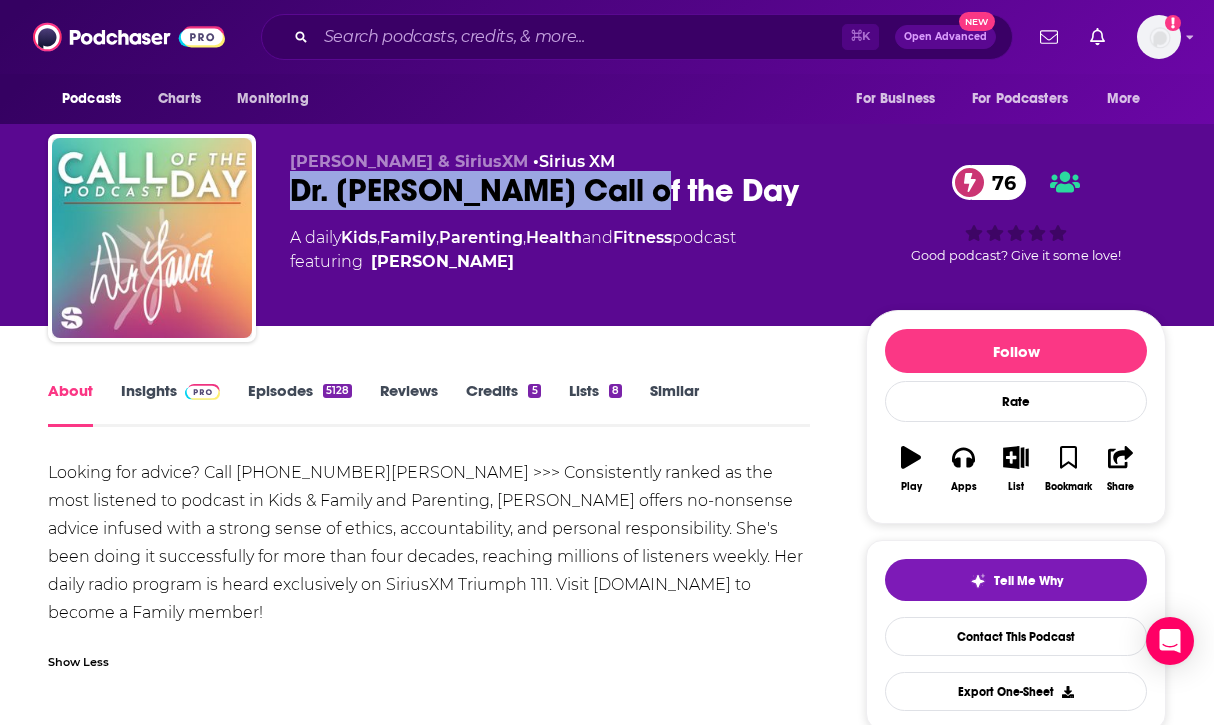drag, startPoint x: 278, startPoint y: 193, endPoint x: 637, endPoint y: 205, distance: 359.2005 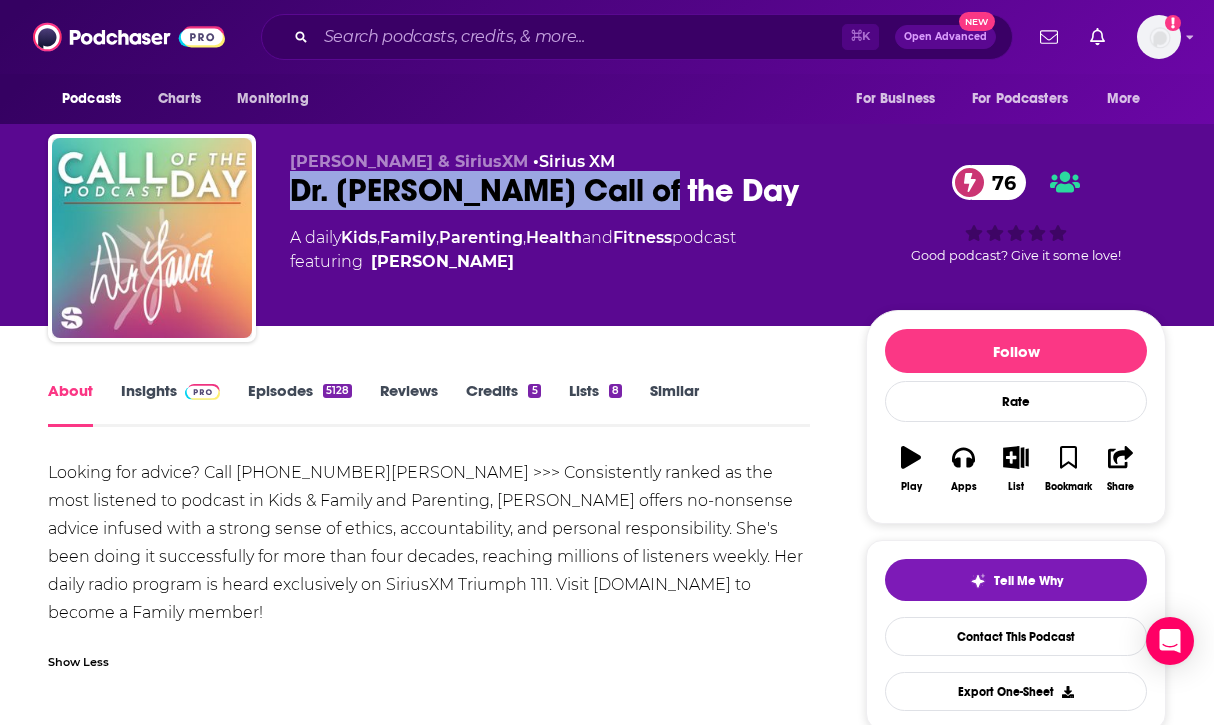 copy on "Dr. Laura Call of the Day" 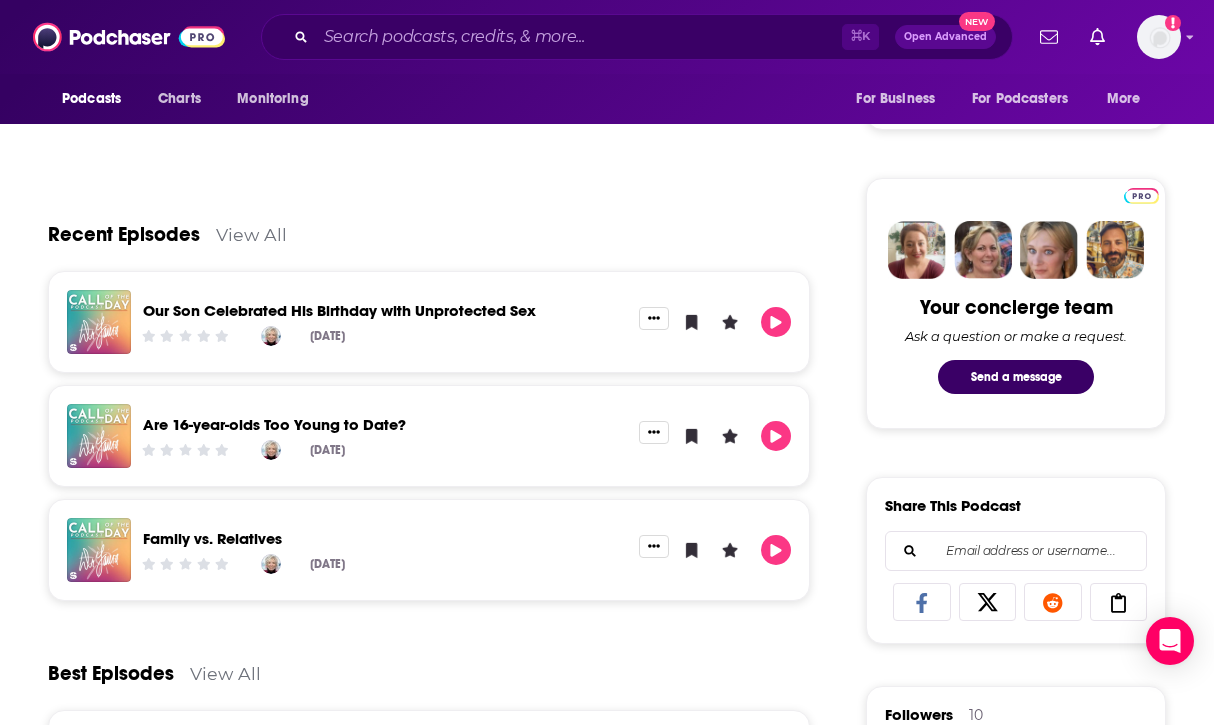 scroll, scrollTop: 0, scrollLeft: 0, axis: both 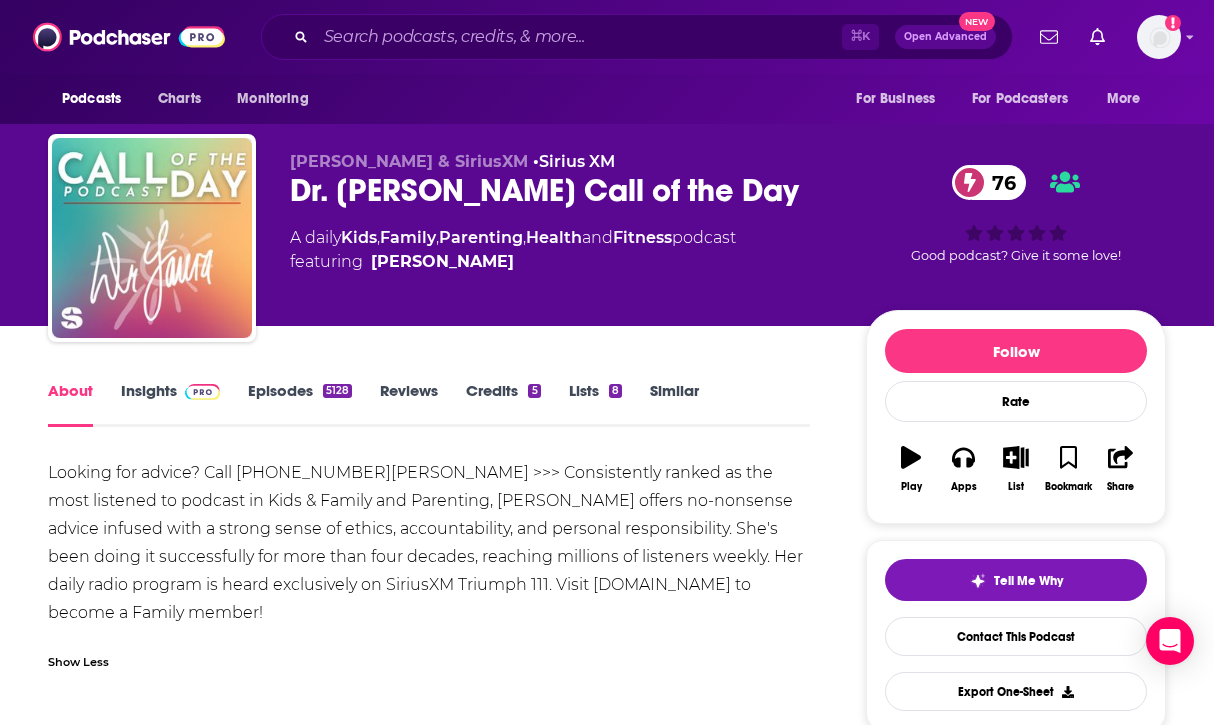 click on "About Insights Episodes 5128 Reviews Credits 5 Lists 8 Similar Looking for advice? Call 1-800-DR-LAURA >>> Consistently ranked as the most listened to podcast in Kids & Family and Parenting, Dr. Laura Schlessinger offers no-nonsense advice infused with a strong sense of ethics, accountability, and personal responsibility. She's been doing it successfully for more than four decades, reaching millions of listeners weekly. Her daily radio program is heard exclusively on SiriusXM Triumph 111. Visit DrLaura.com to become a Family member! Show Less Creators & Guests View All Add Creators Host Dr. Laura Schlessinger 4298 episodes Guest Rebecca 1 episode Guest Michelle 1 episode Guest Michael 1 episode Add Creators Recent Episodes View All Our Son Celebrated His Birthday with Unprotected Sex Jul 14th, 2025 Are 16-year-olds Too Young to Date? Jul 13th, 2025 Family vs. Relatives Jul 13th, 2025 View All Episodes Best Episodes View All Refresher: I Believe My Boss Is Weak 1 Dec 31st, 2024 1 Oct 5th, 2021 1 Aug 25th, 2021" at bounding box center (607, 1655) 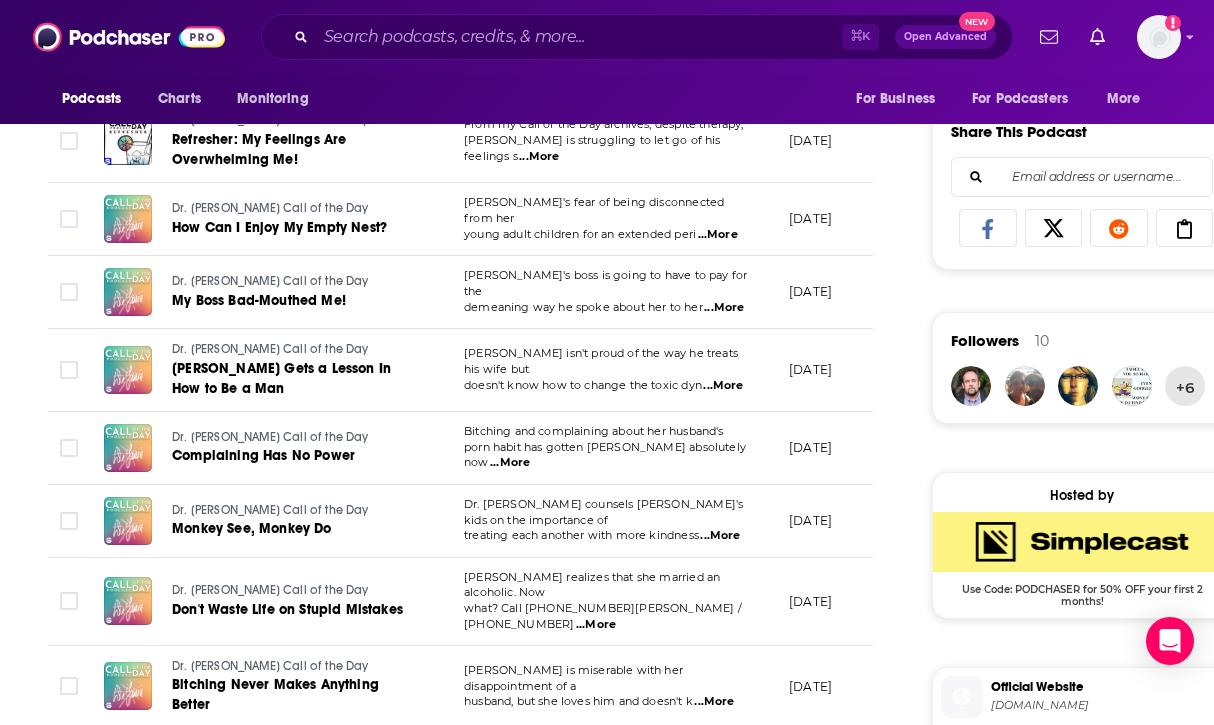 scroll, scrollTop: 1208, scrollLeft: 0, axis: vertical 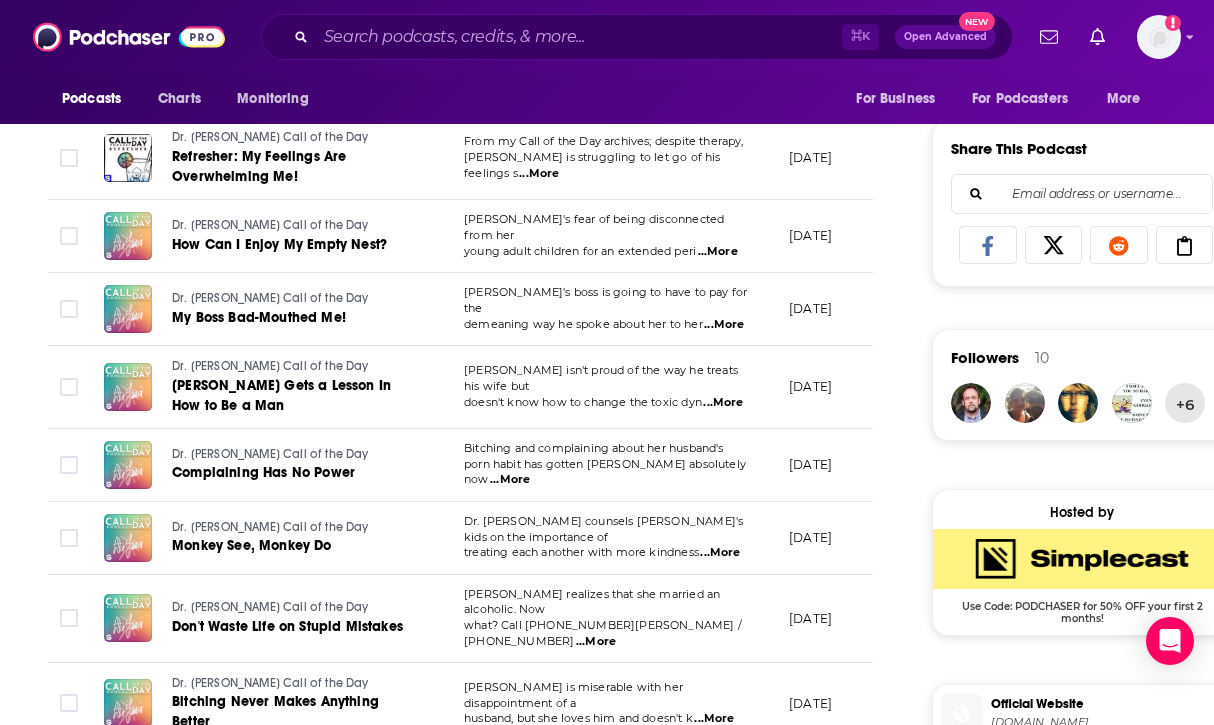 click on "...More" at bounding box center (723, 403) 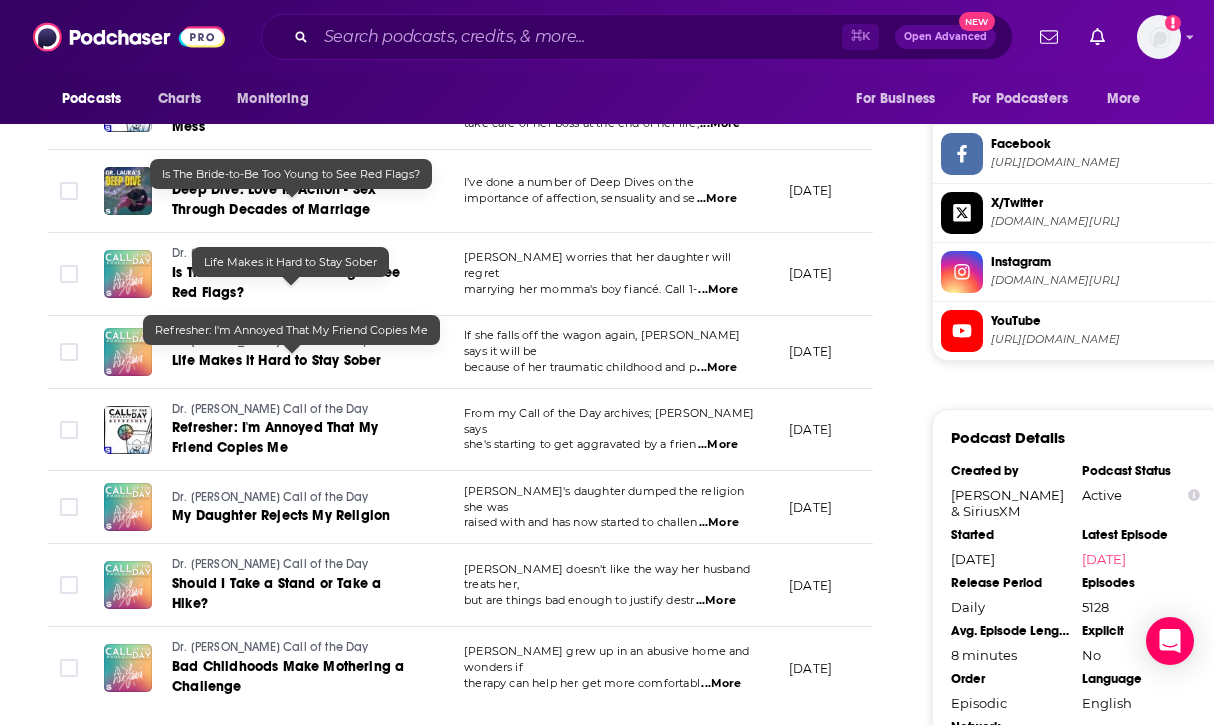 scroll, scrollTop: 1908, scrollLeft: 0, axis: vertical 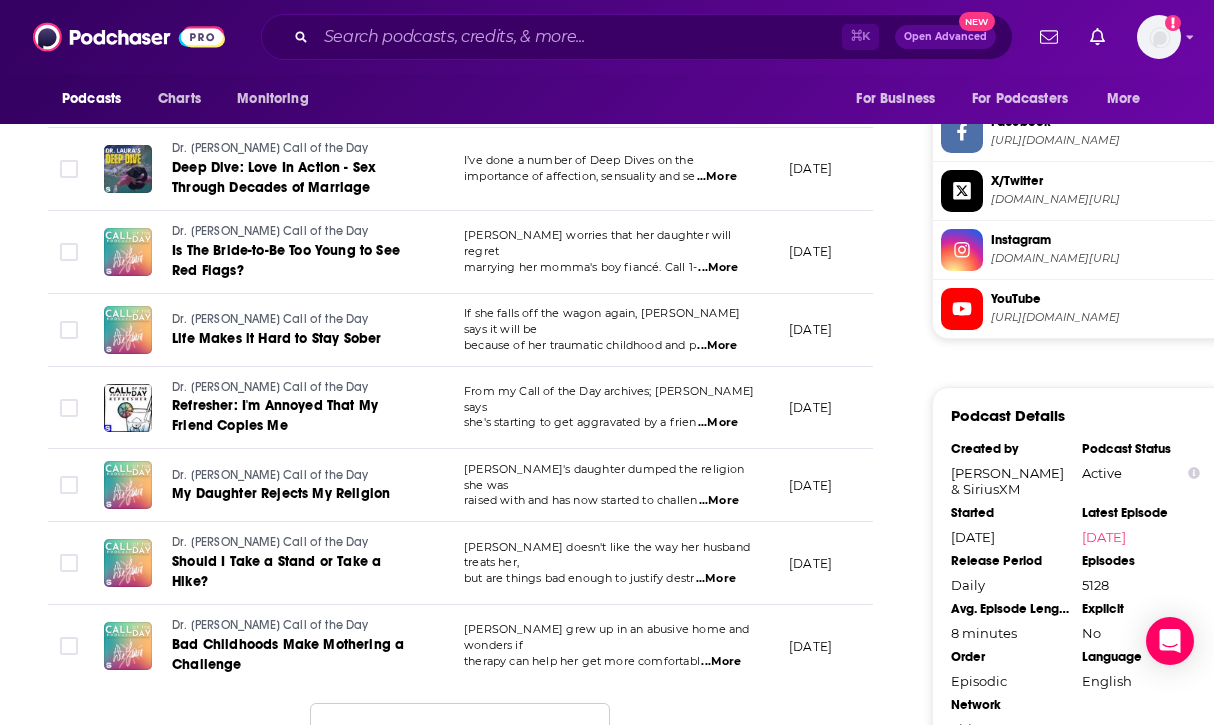 click on "Load More ..." at bounding box center (460, 730) 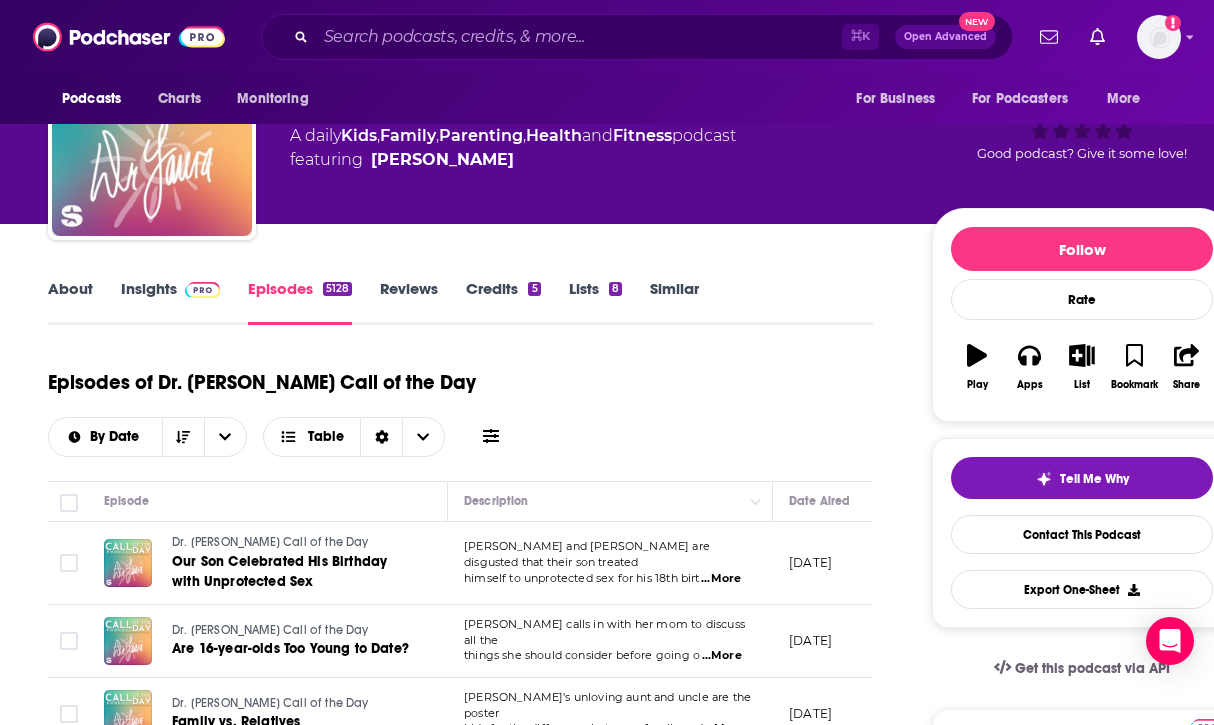 scroll, scrollTop: 0, scrollLeft: 0, axis: both 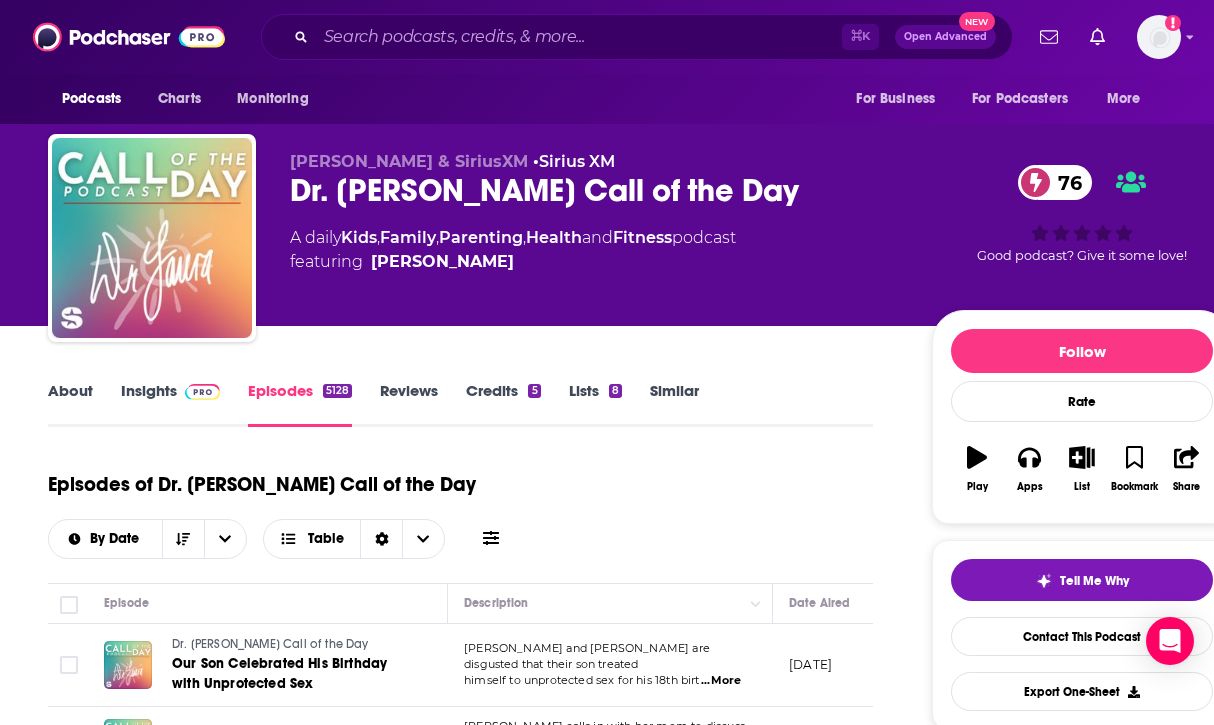 click on "About" at bounding box center (70, 404) 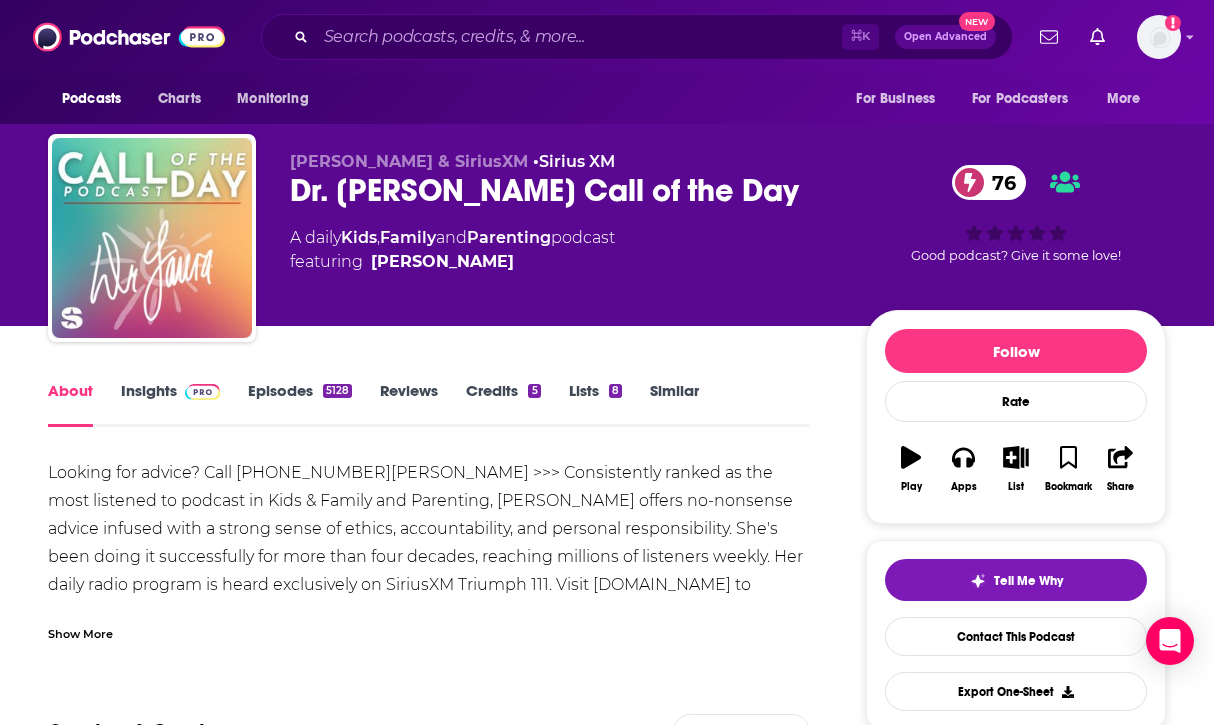 click on "Insights" at bounding box center [170, 404] 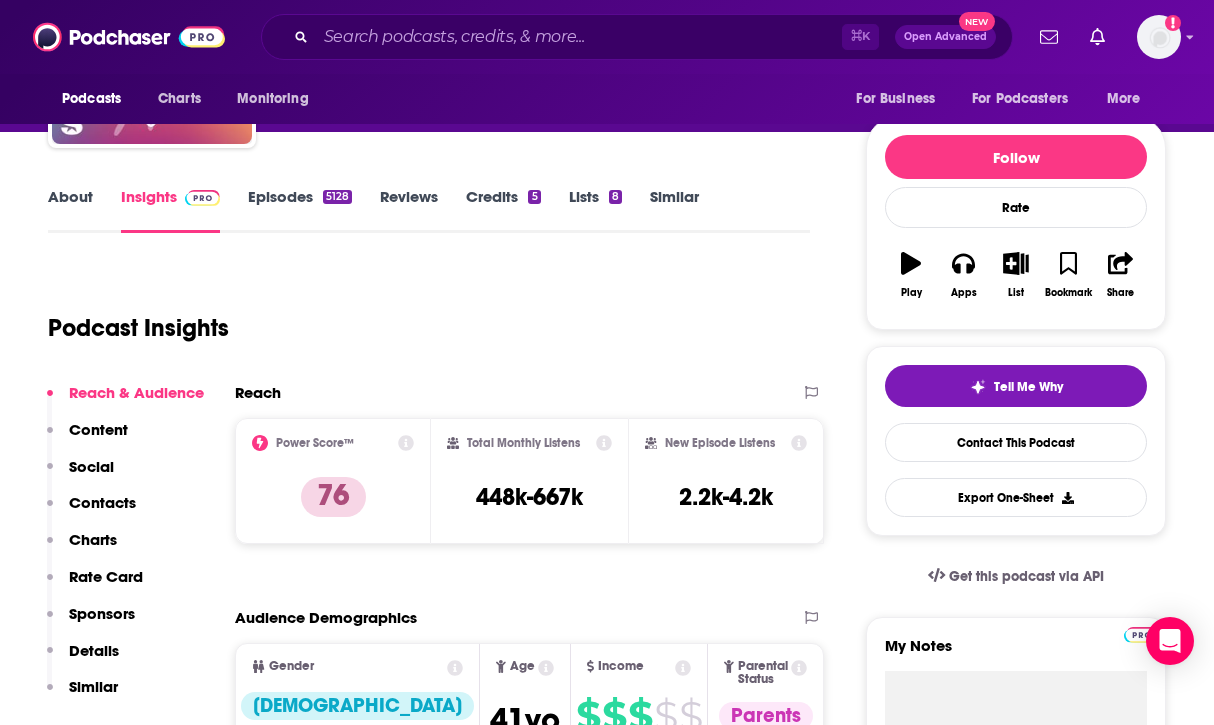 scroll, scrollTop: 195, scrollLeft: 0, axis: vertical 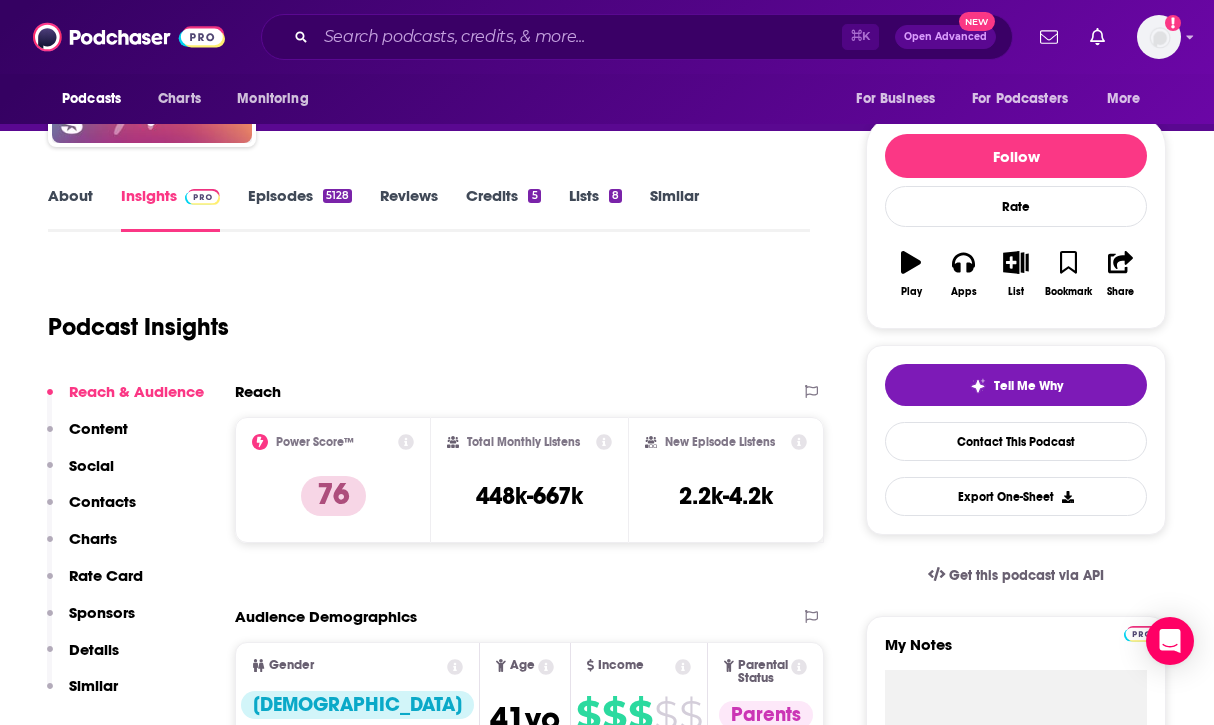 click on "Details" at bounding box center [83, 658] 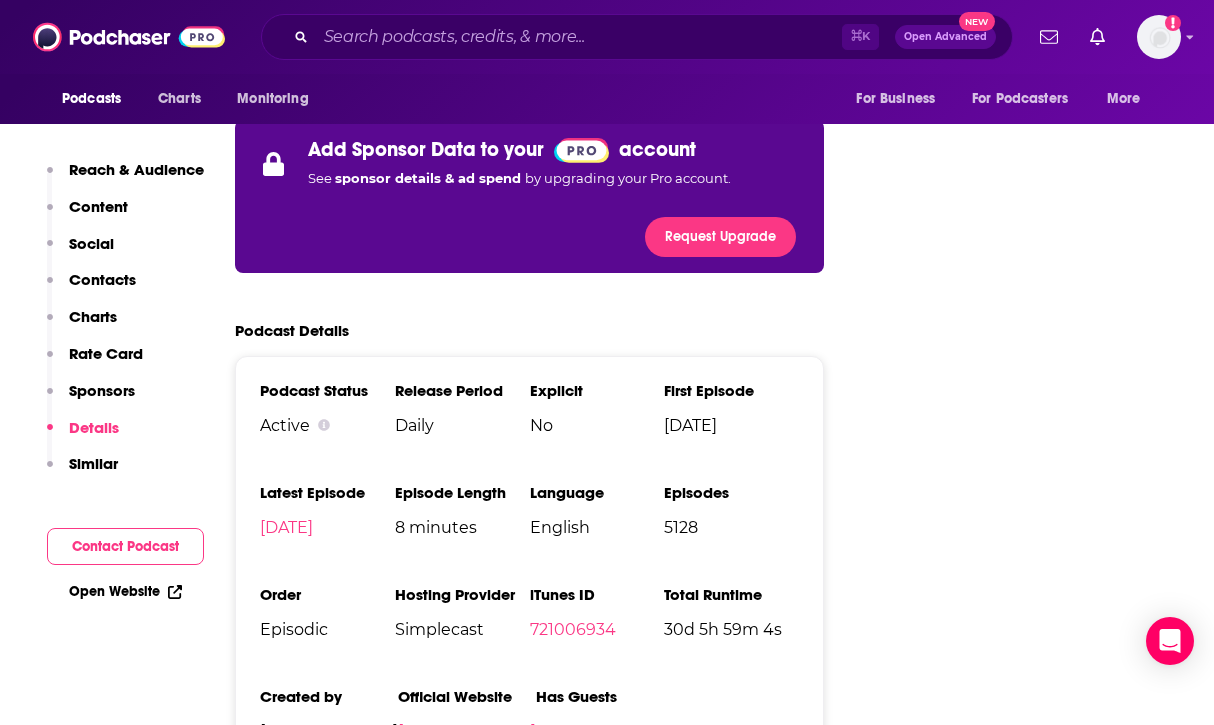 scroll, scrollTop: 3677, scrollLeft: 0, axis: vertical 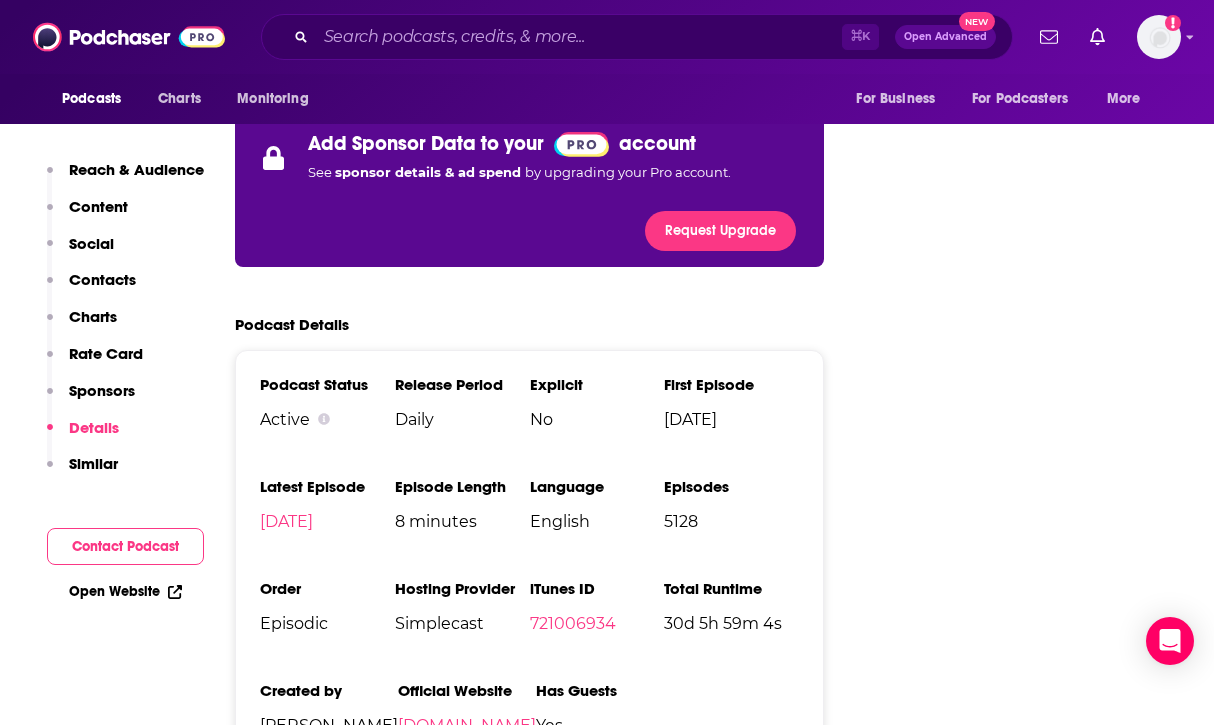 click on "Sponsors" at bounding box center (102, 390) 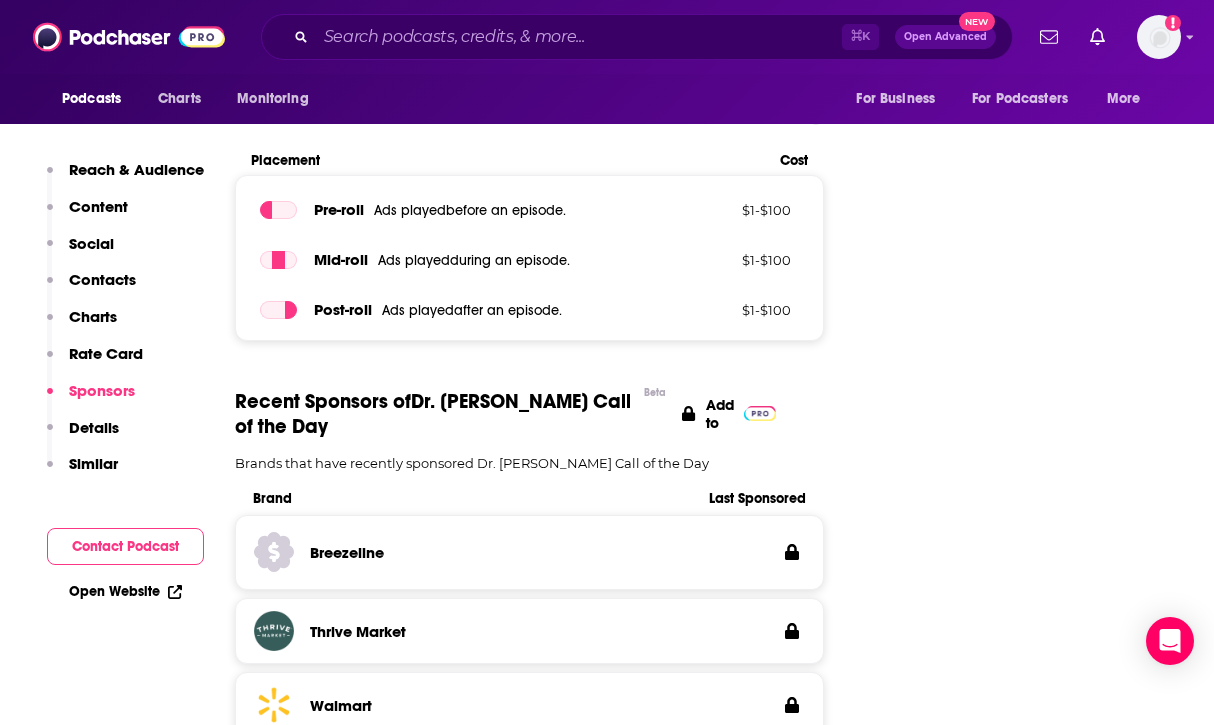 click on "Similar" at bounding box center (93, 463) 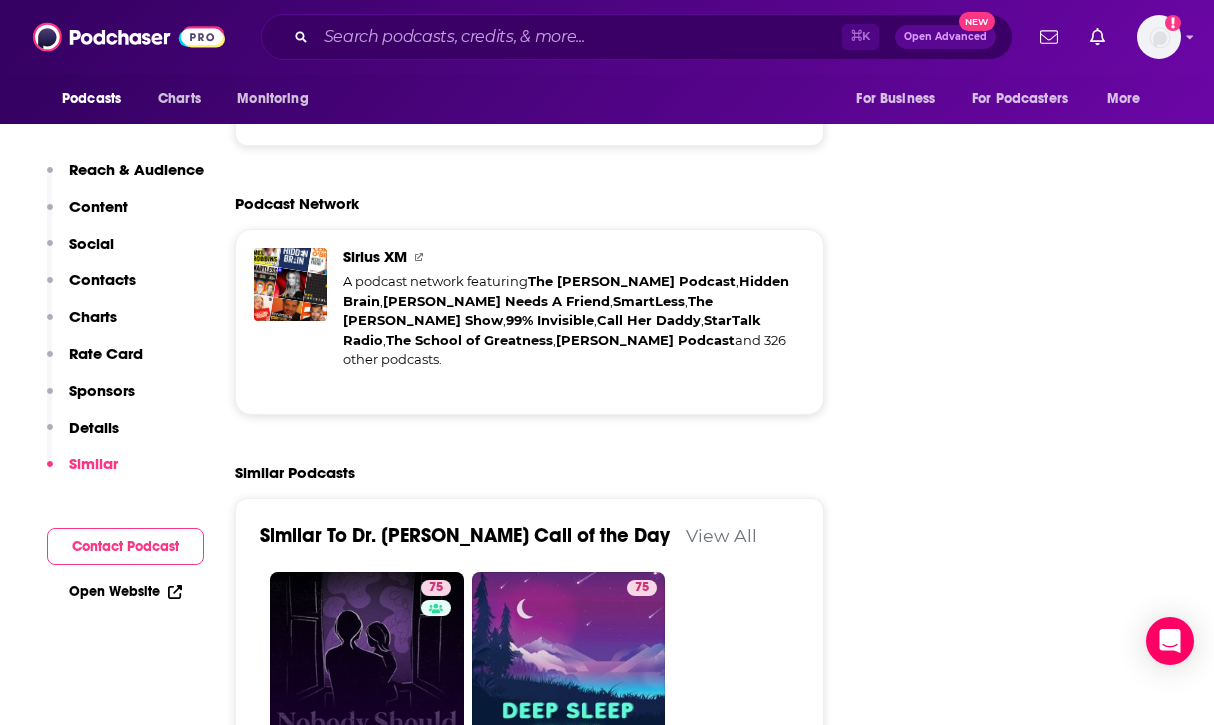 scroll, scrollTop: 4403, scrollLeft: 0, axis: vertical 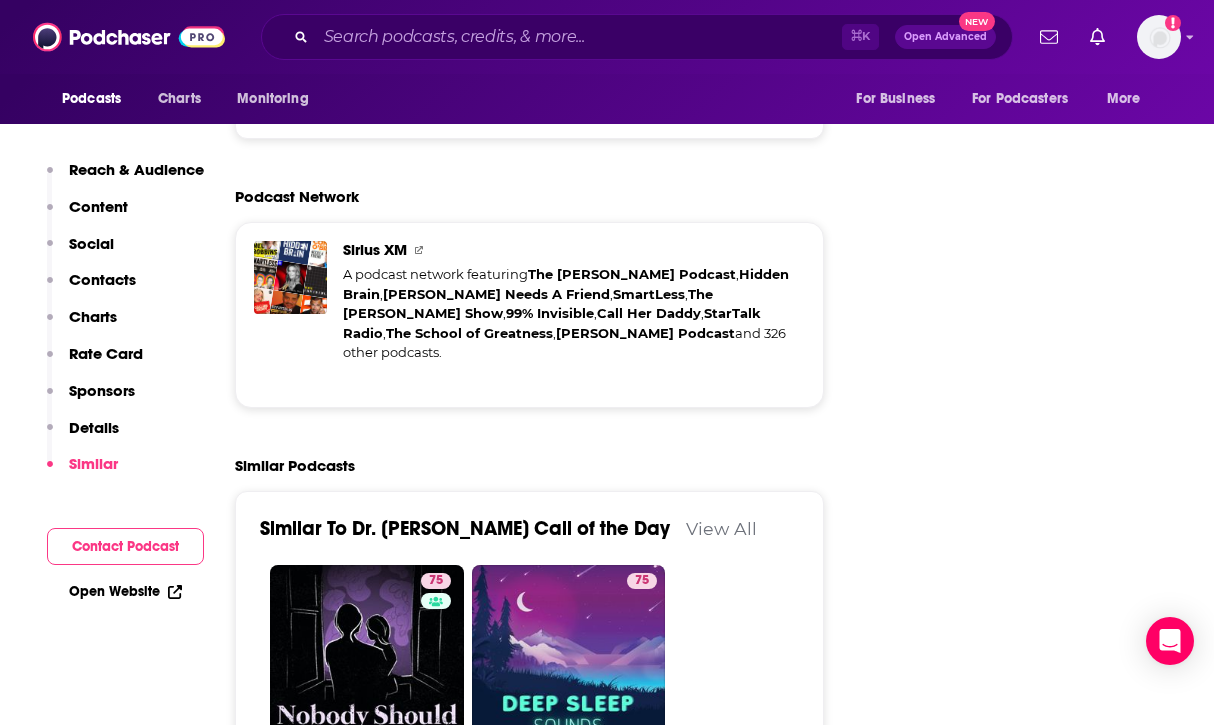 click on "Rate Card" at bounding box center [106, 353] 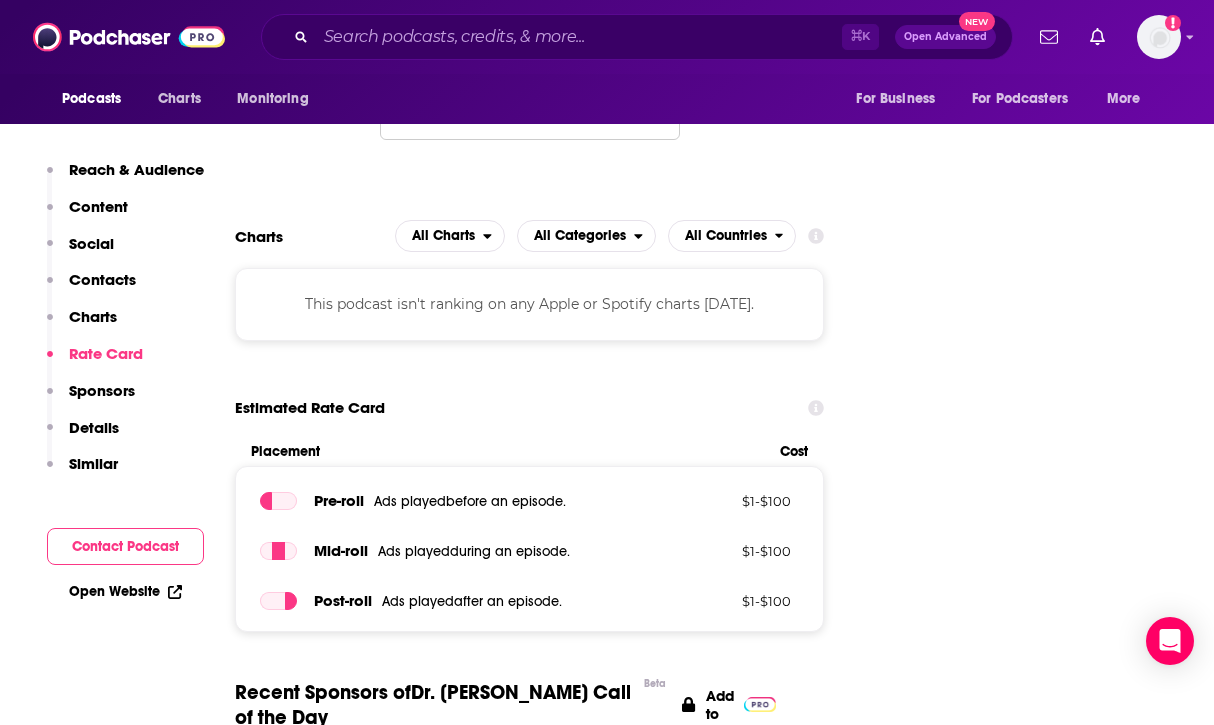 click on "Contacts" at bounding box center (102, 279) 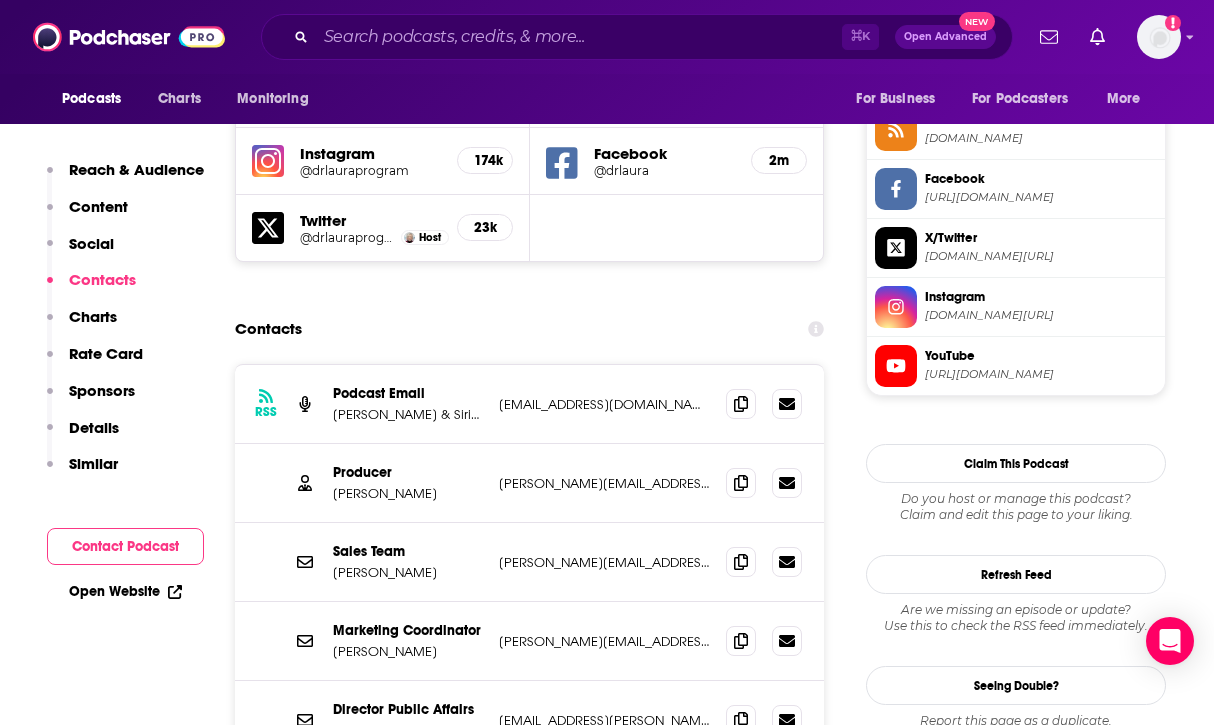 scroll, scrollTop: 1772, scrollLeft: 0, axis: vertical 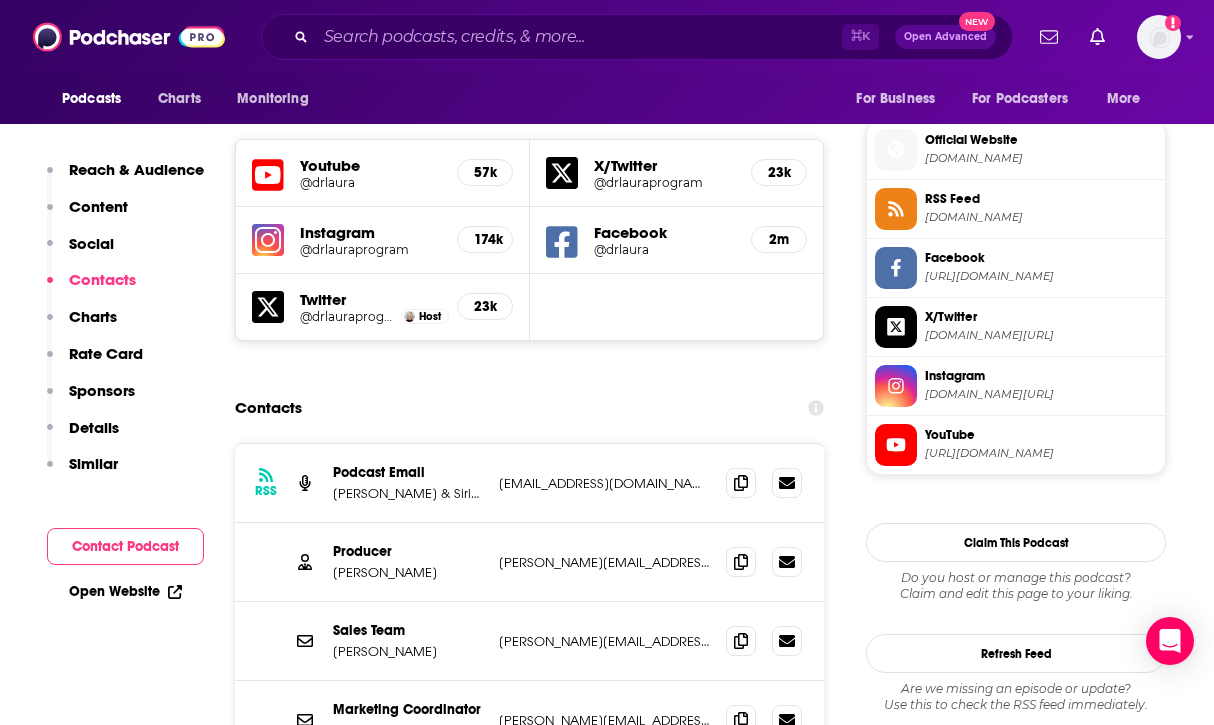 click on "Rate Card" at bounding box center (95, 362) 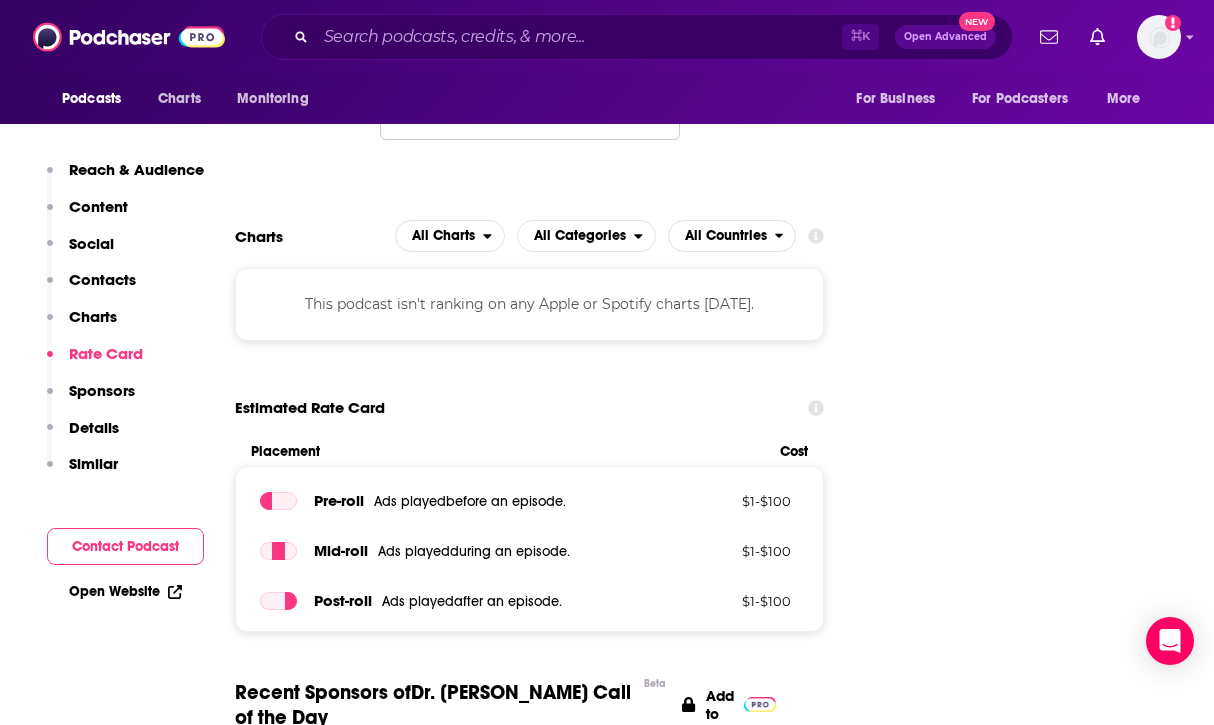 click on "Details" at bounding box center (83, 436) 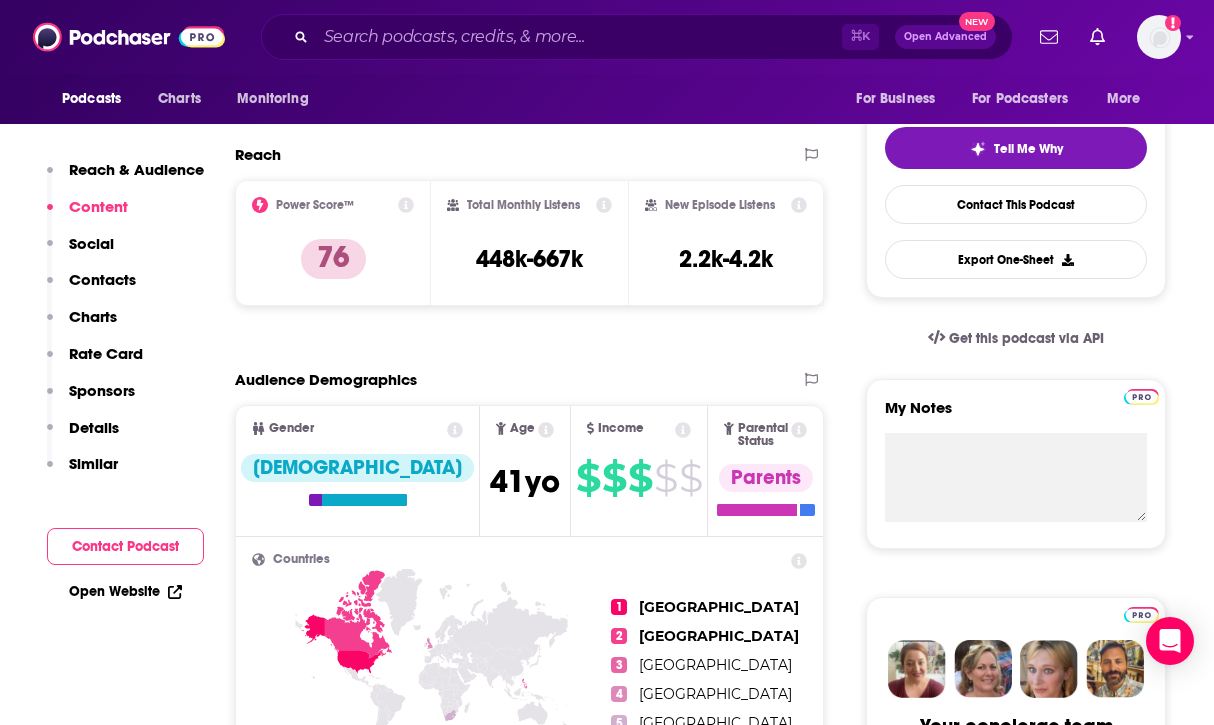 scroll, scrollTop: 0, scrollLeft: 0, axis: both 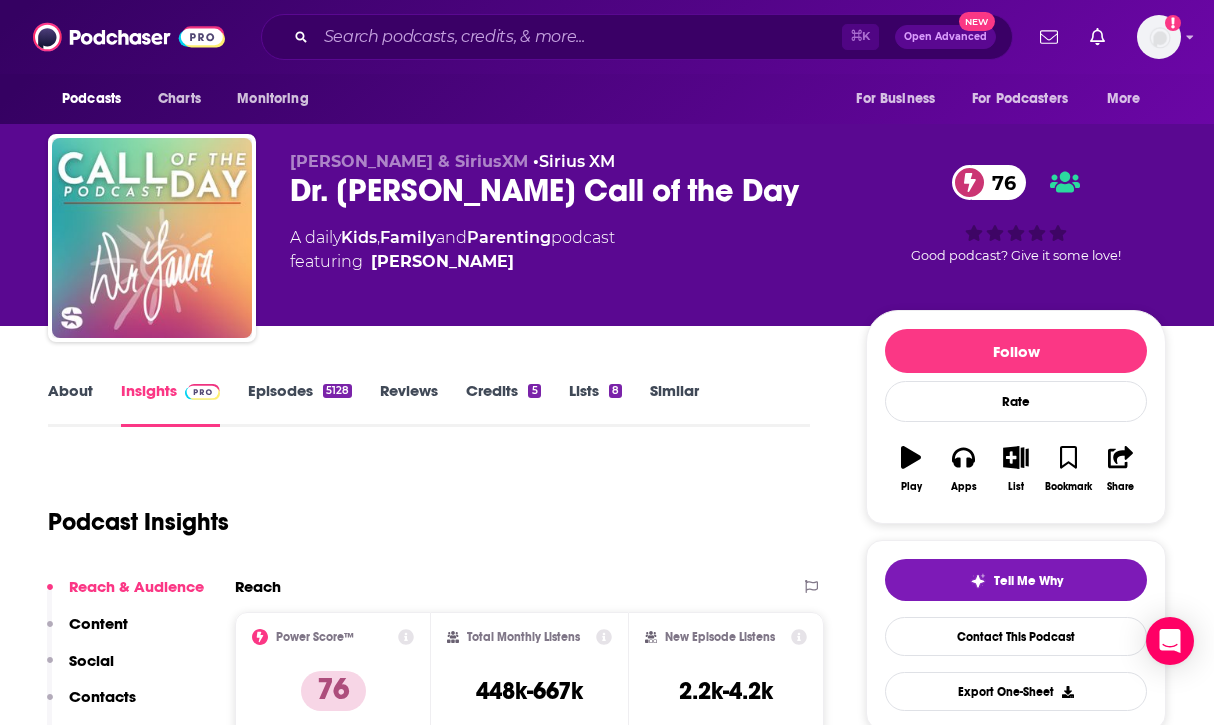 click on "About" at bounding box center [70, 404] 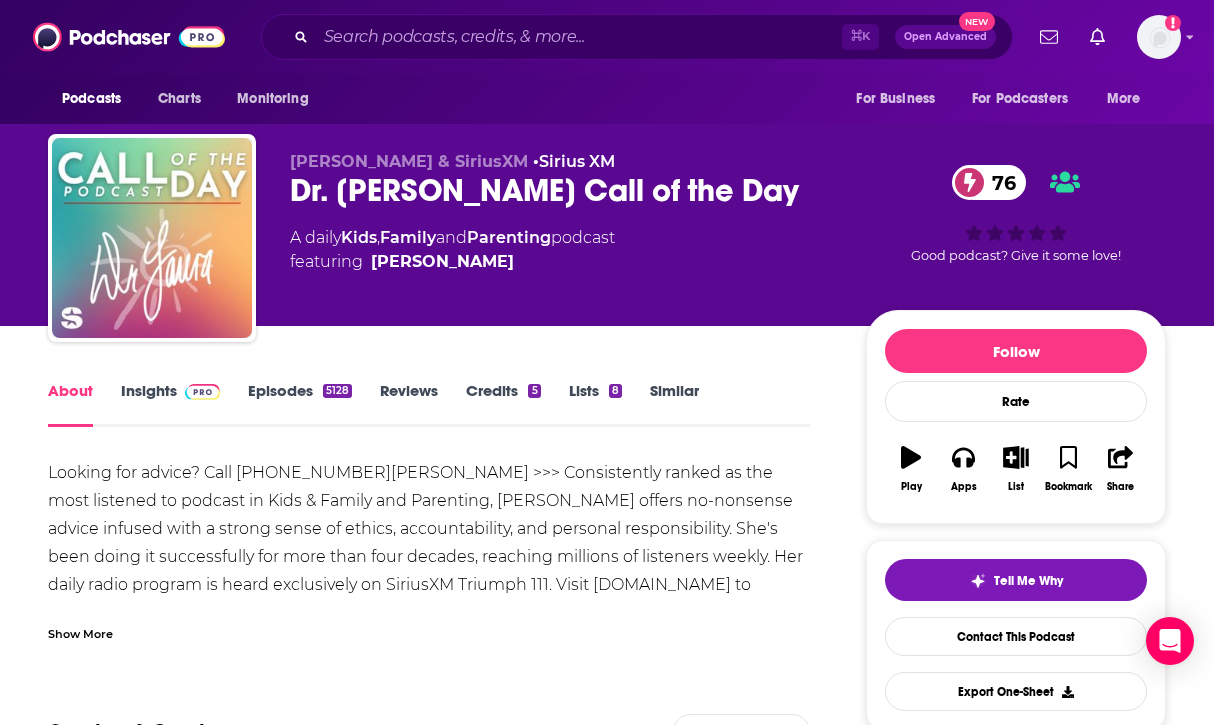 drag, startPoint x: 581, startPoint y: 263, endPoint x: 334, endPoint y: 271, distance: 247.12952 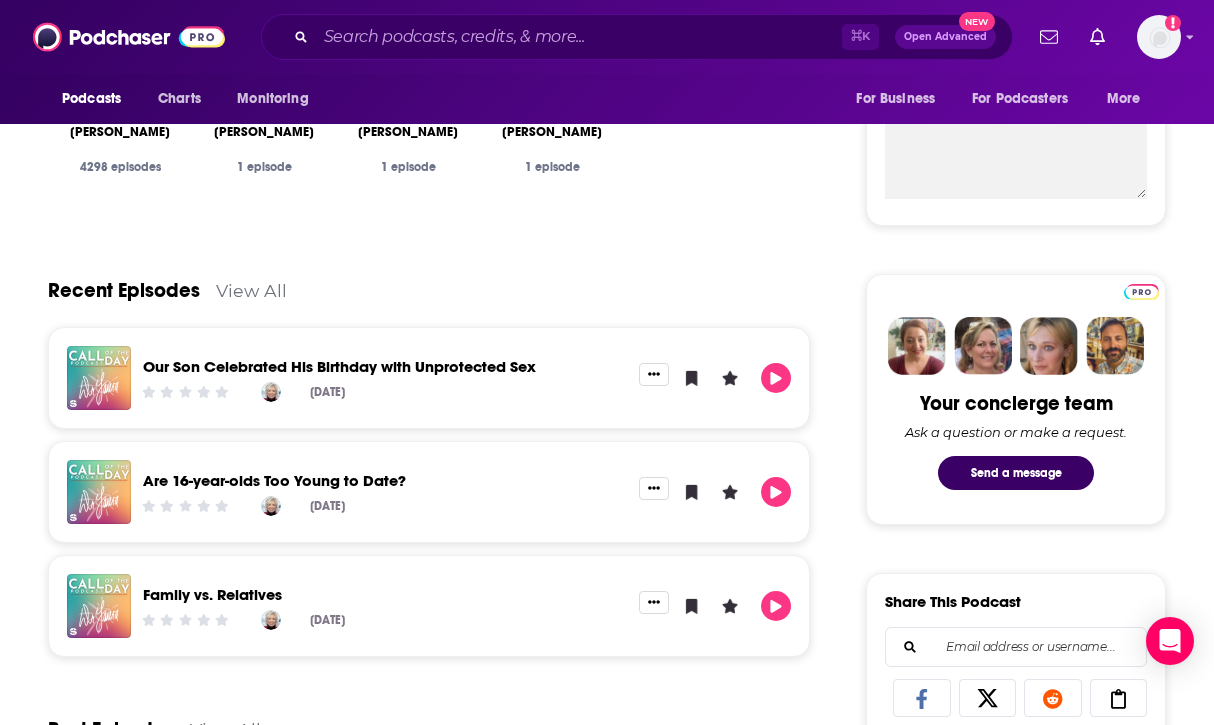 scroll, scrollTop: 757, scrollLeft: 0, axis: vertical 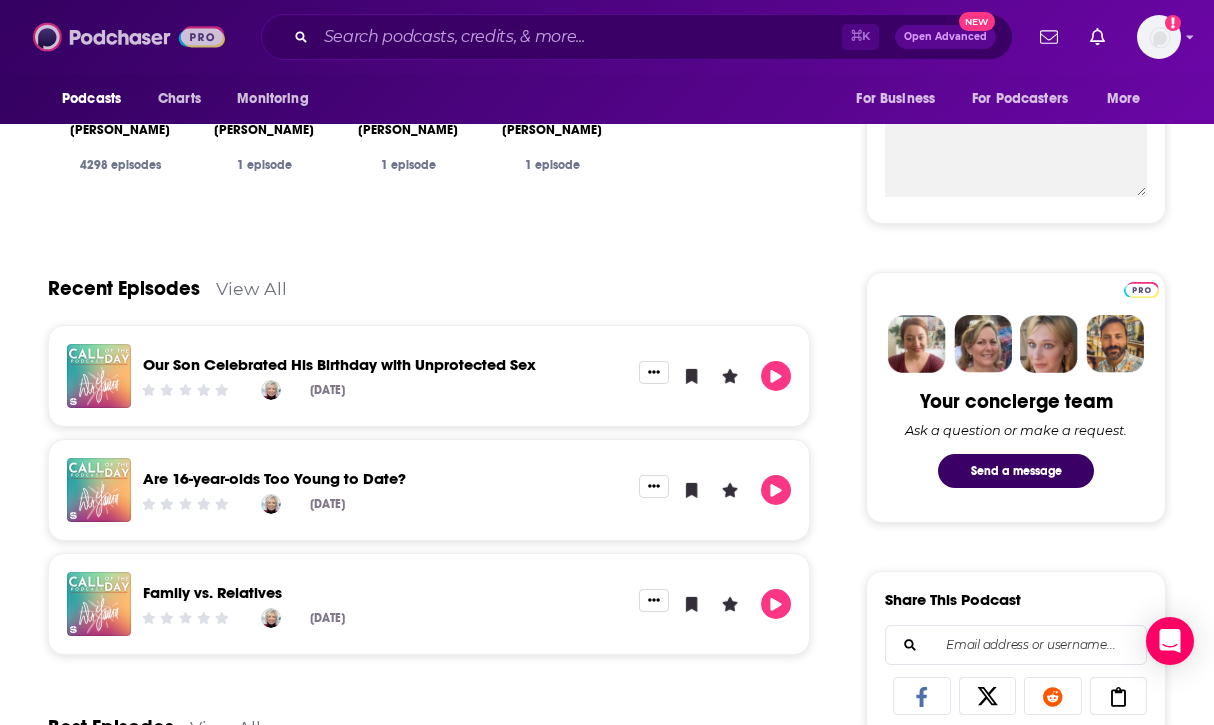click at bounding box center (129, 37) 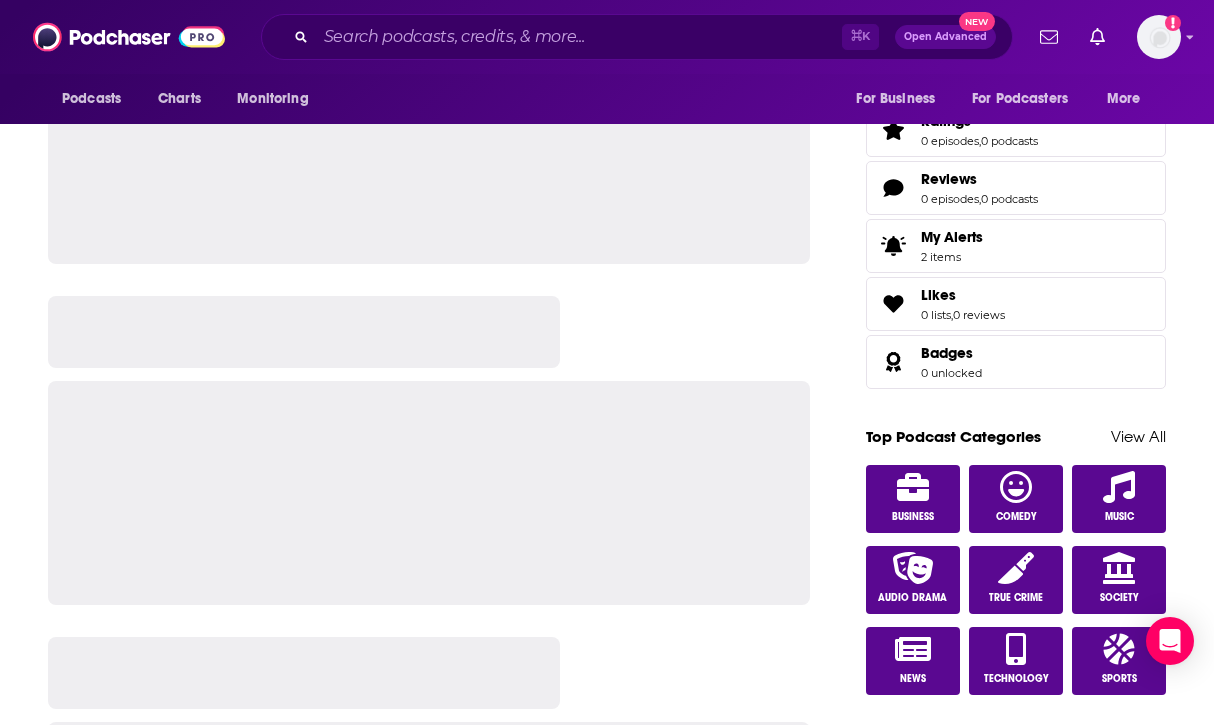 scroll, scrollTop: 0, scrollLeft: 0, axis: both 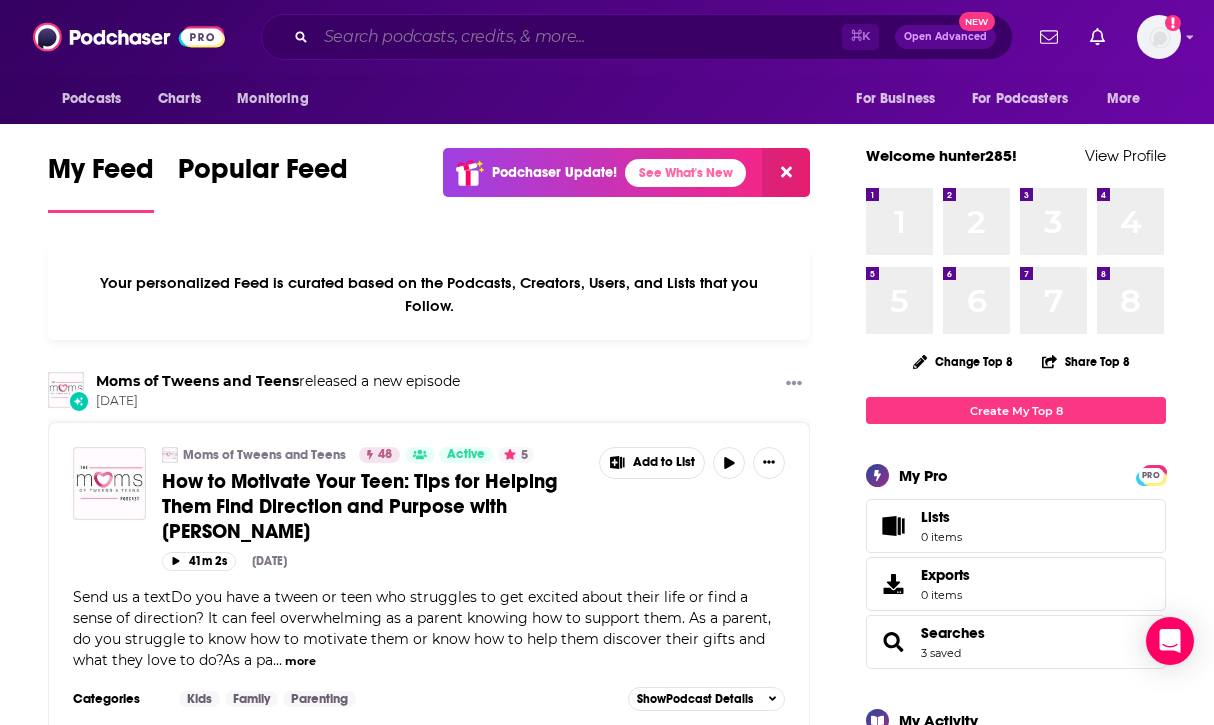 click at bounding box center [579, 37] 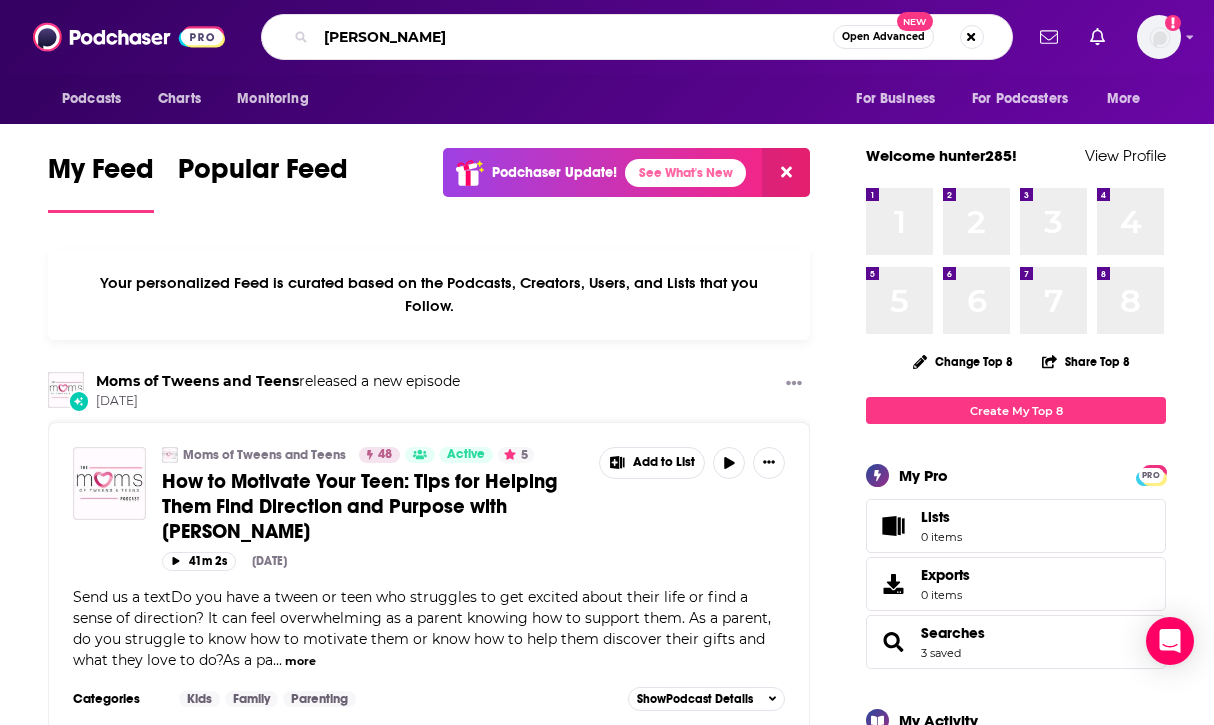 type on "mel robbins" 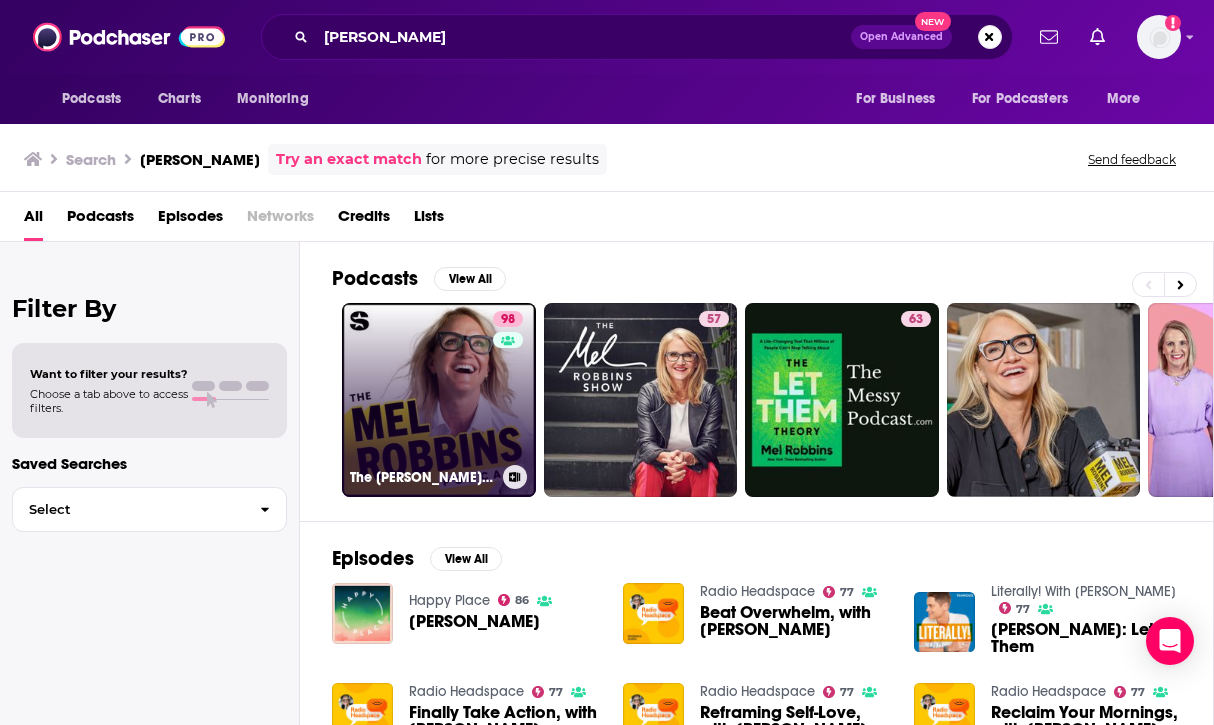 click on "98 The Mel Robbins Podcast" at bounding box center (439, 400) 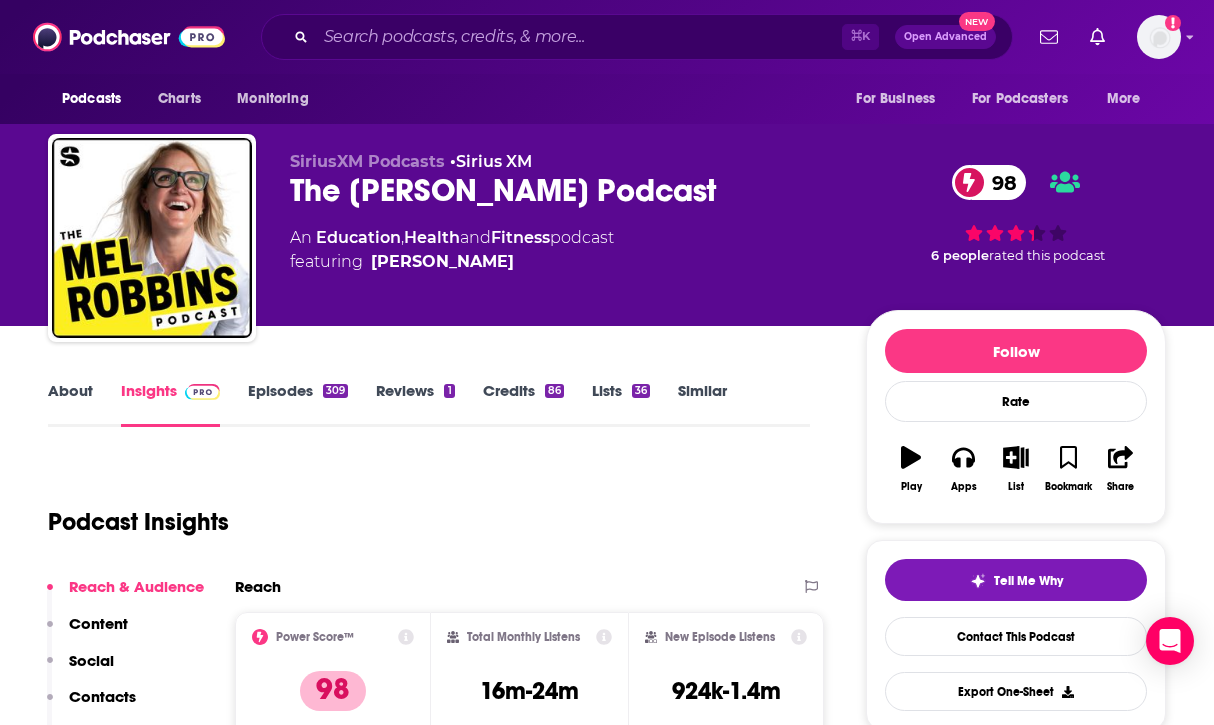 click on "Episodes 309" at bounding box center [298, 404] 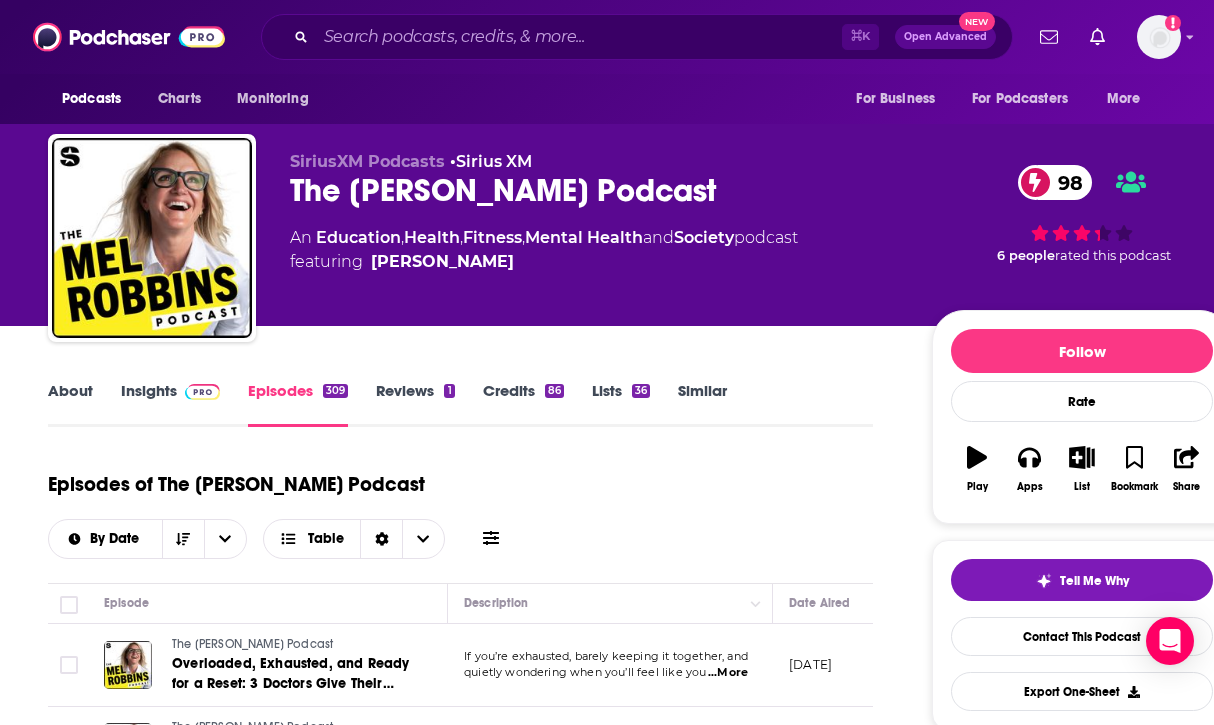 click on "Insights" at bounding box center [170, 404] 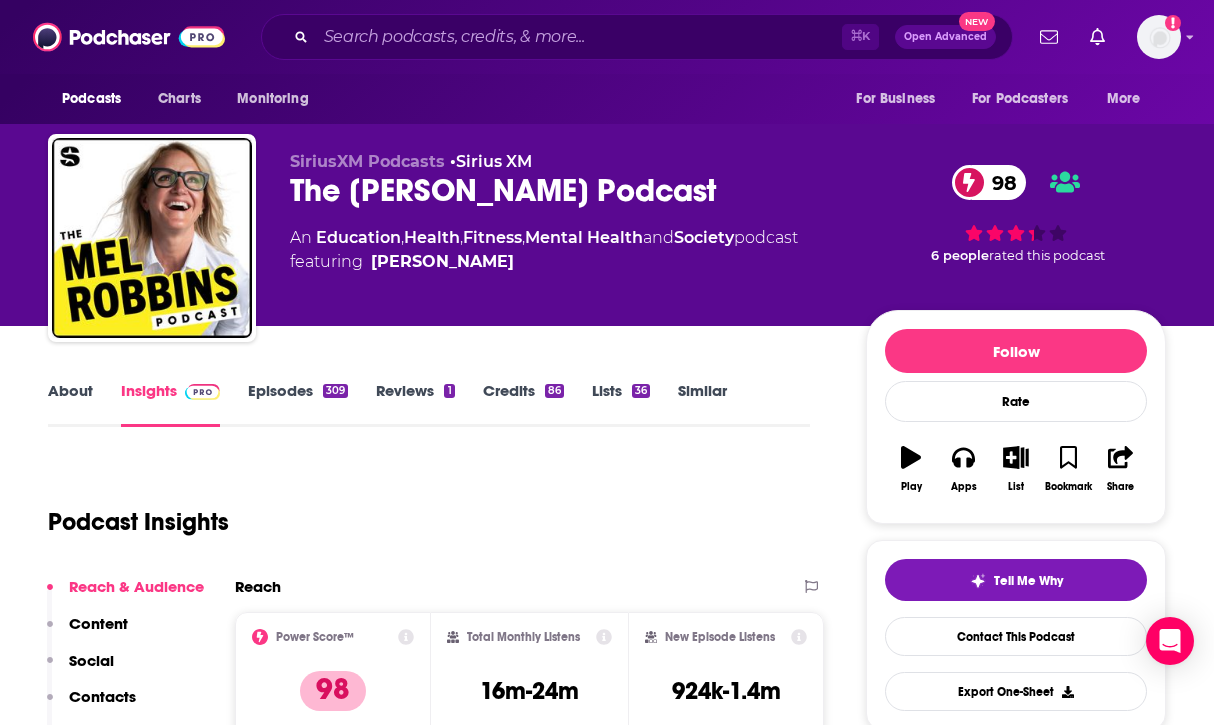 click on "About" at bounding box center [70, 404] 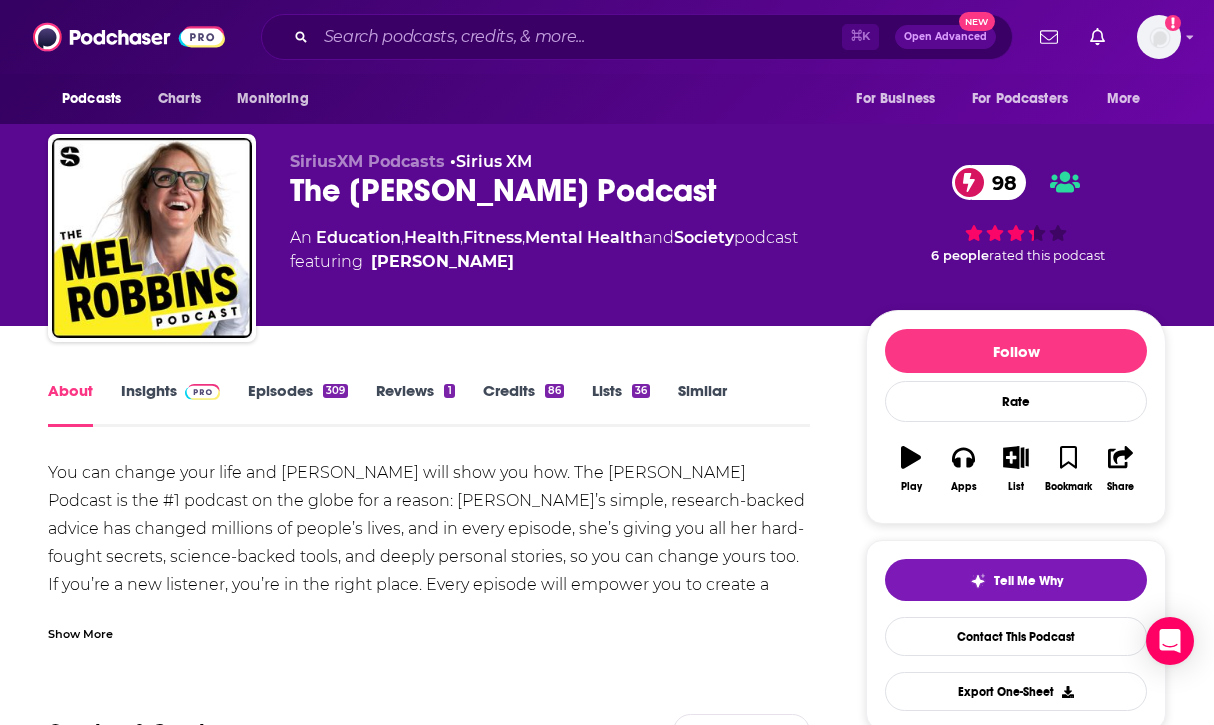 click on "Episodes 309" at bounding box center [298, 404] 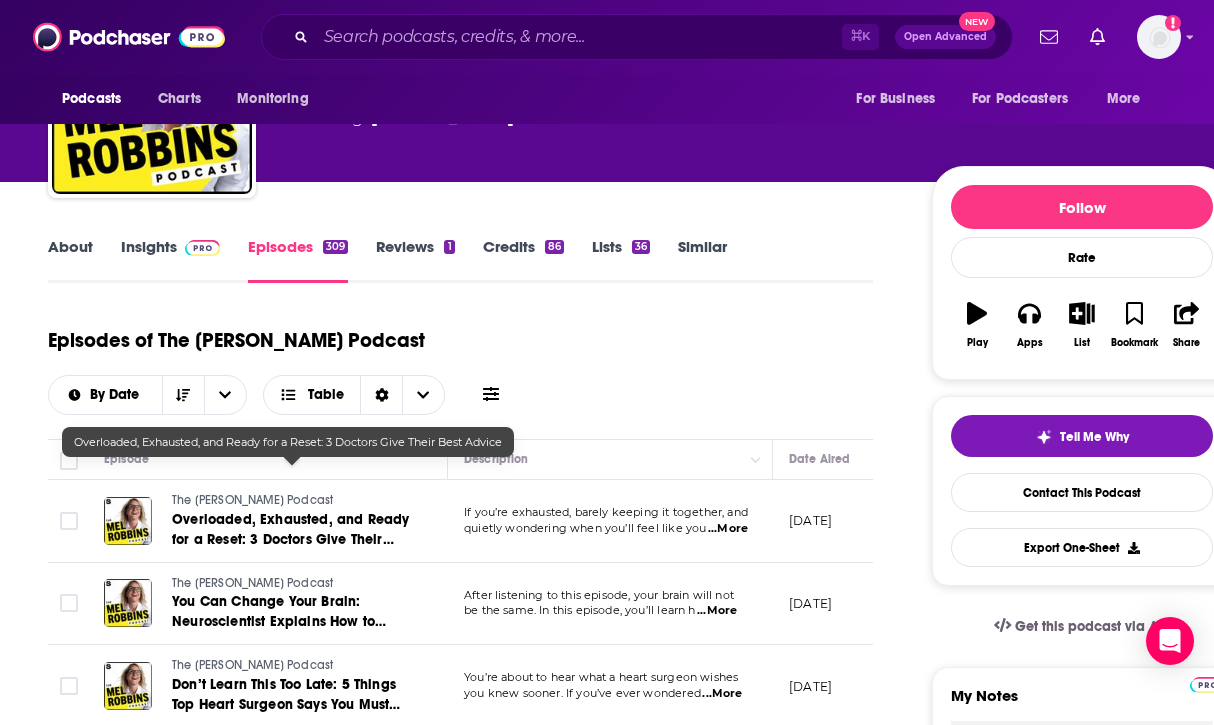 scroll, scrollTop: 146, scrollLeft: 0, axis: vertical 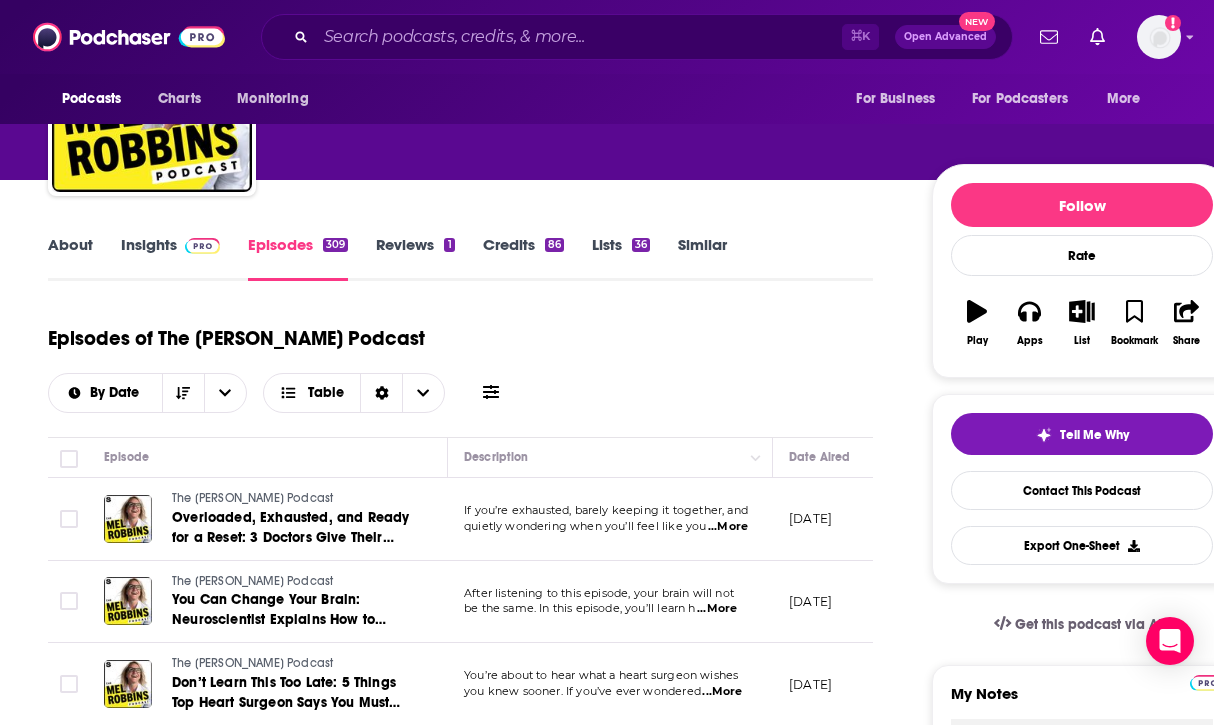 click on "...More" at bounding box center (728, 527) 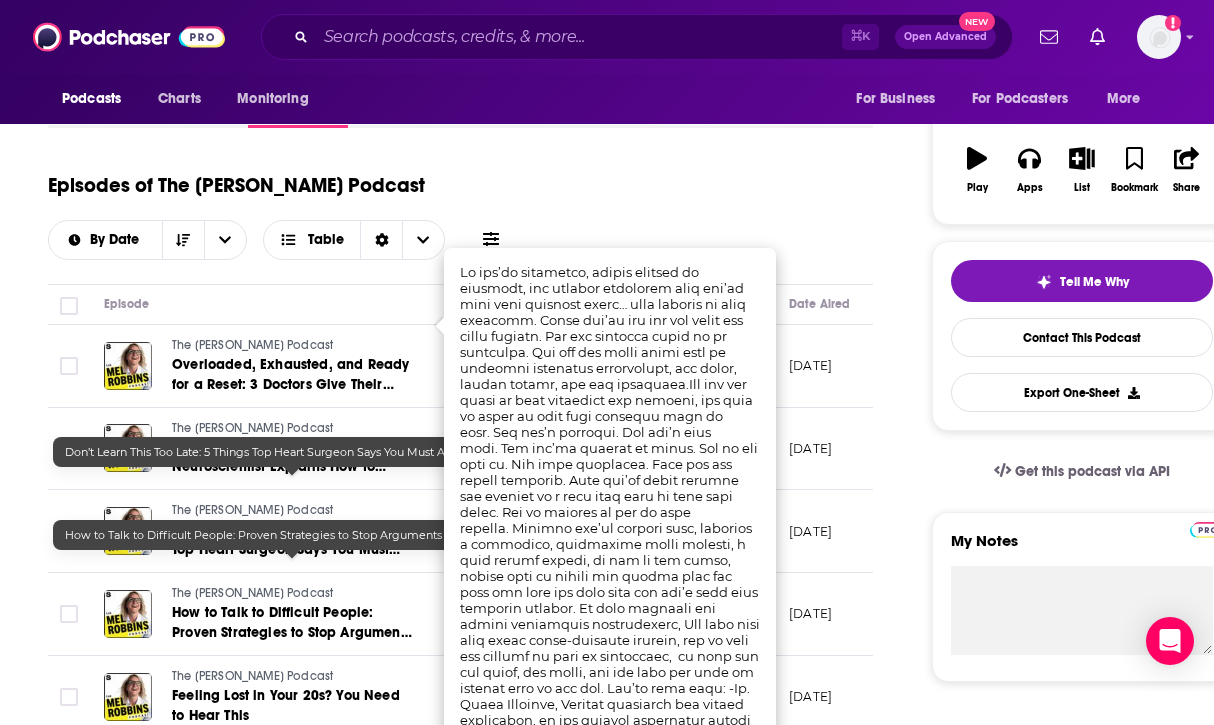 scroll, scrollTop: 283, scrollLeft: 0, axis: vertical 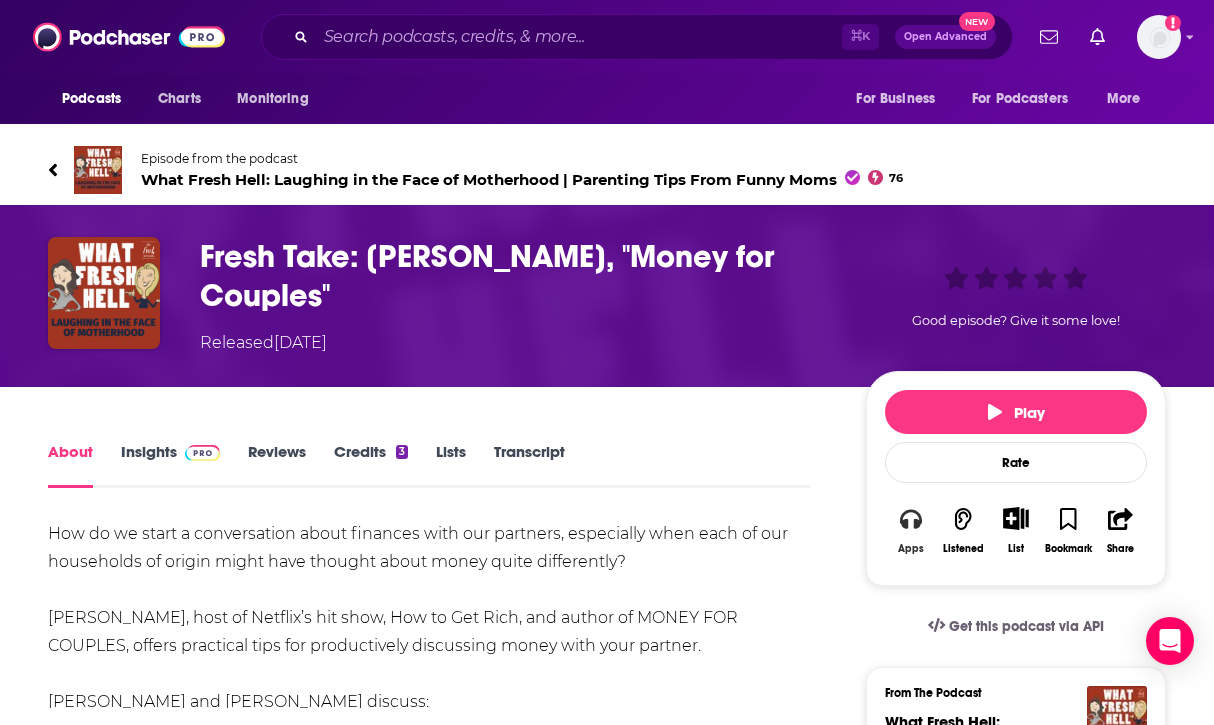 click on "Apps" at bounding box center [911, 530] 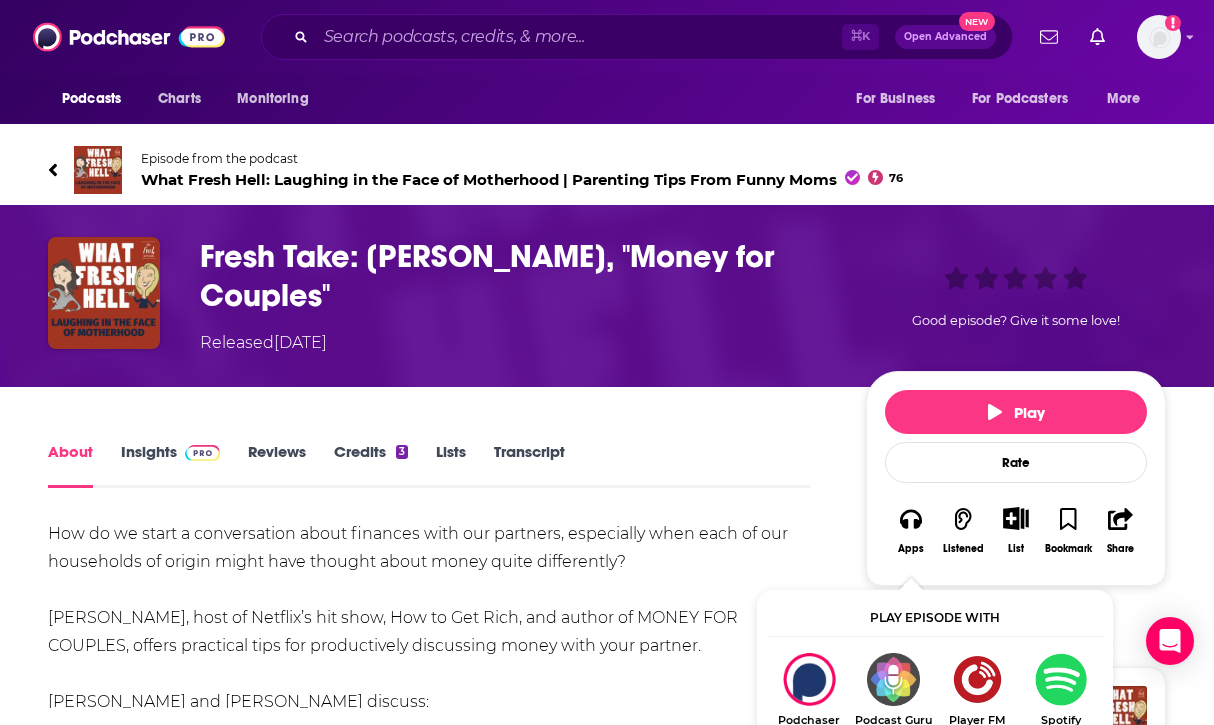 click at bounding box center (1061, 679) 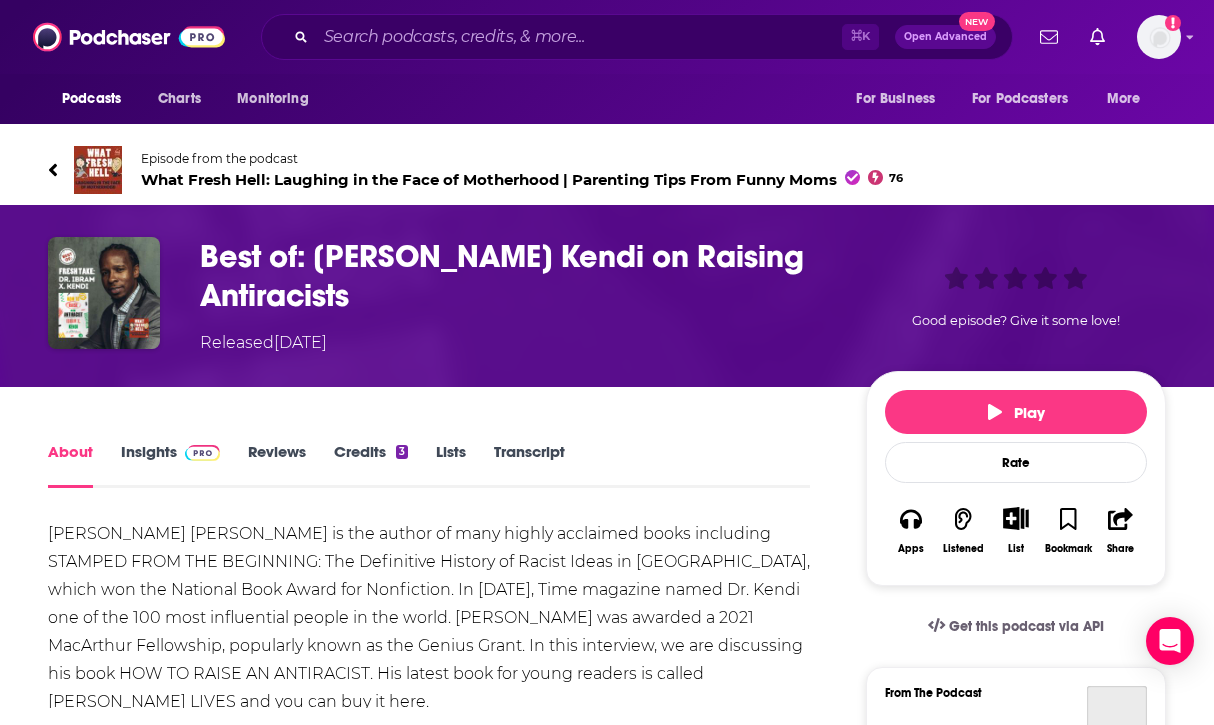 scroll, scrollTop: 0, scrollLeft: 0, axis: both 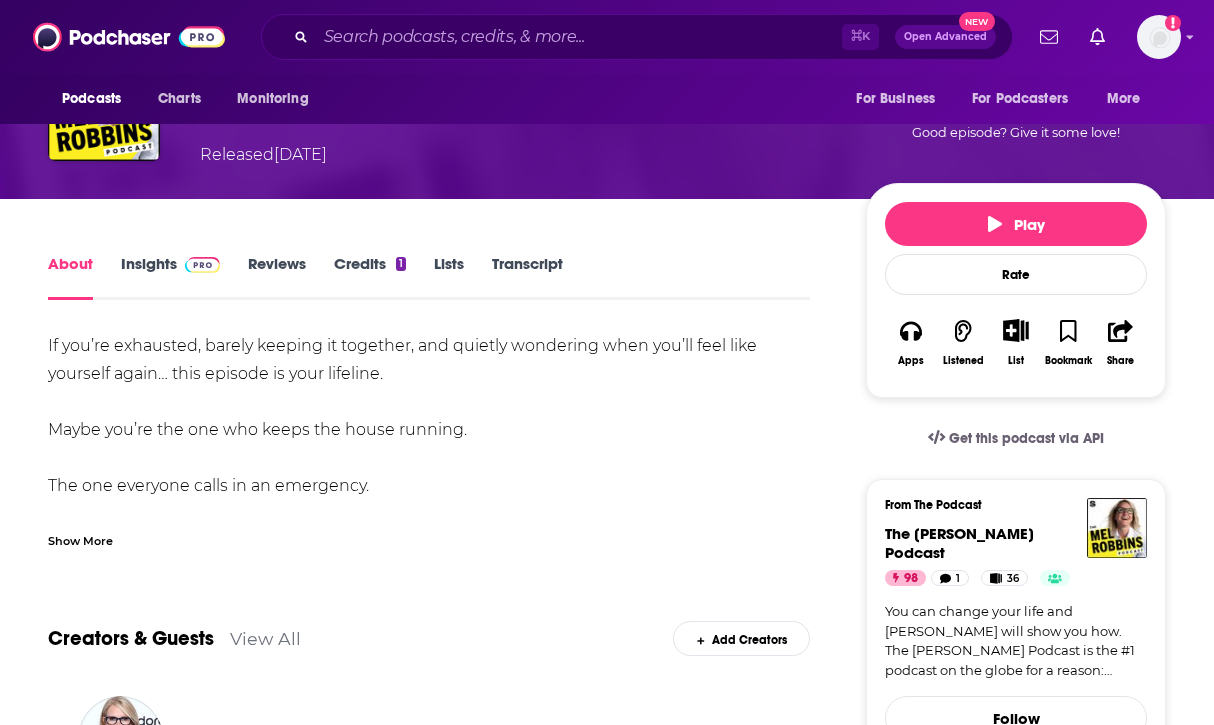 click on "Show More" at bounding box center [429, 539] 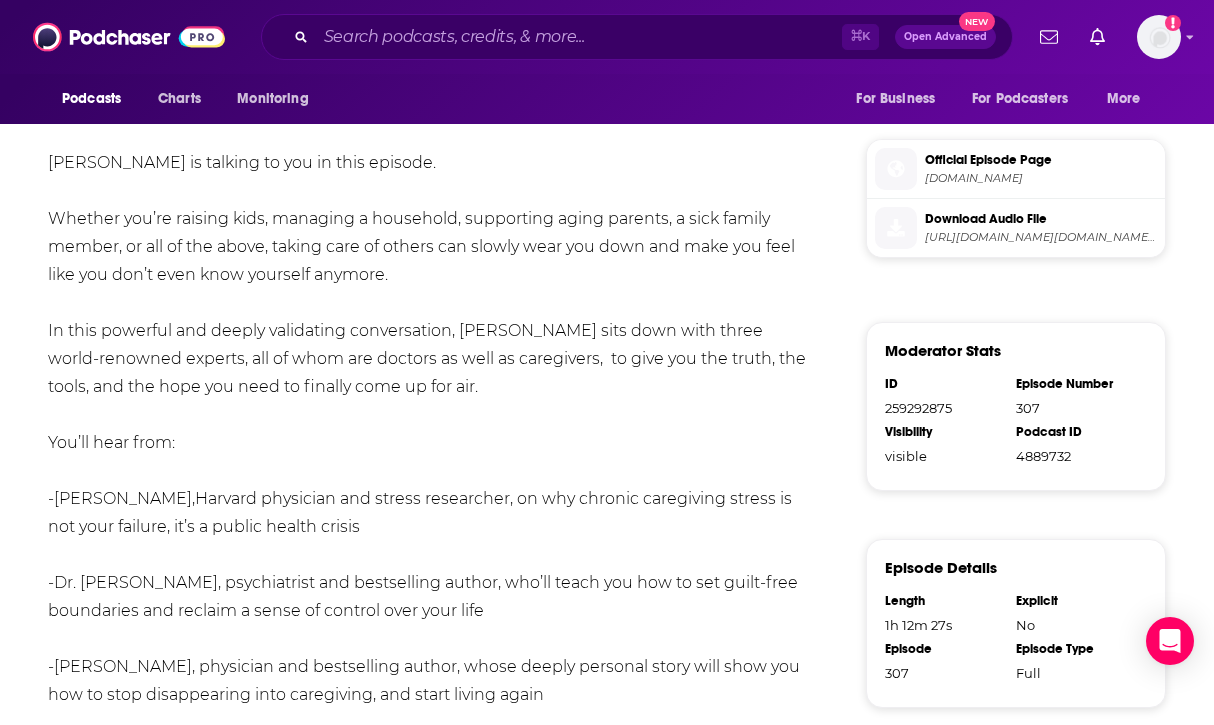 scroll, scrollTop: 1079, scrollLeft: 0, axis: vertical 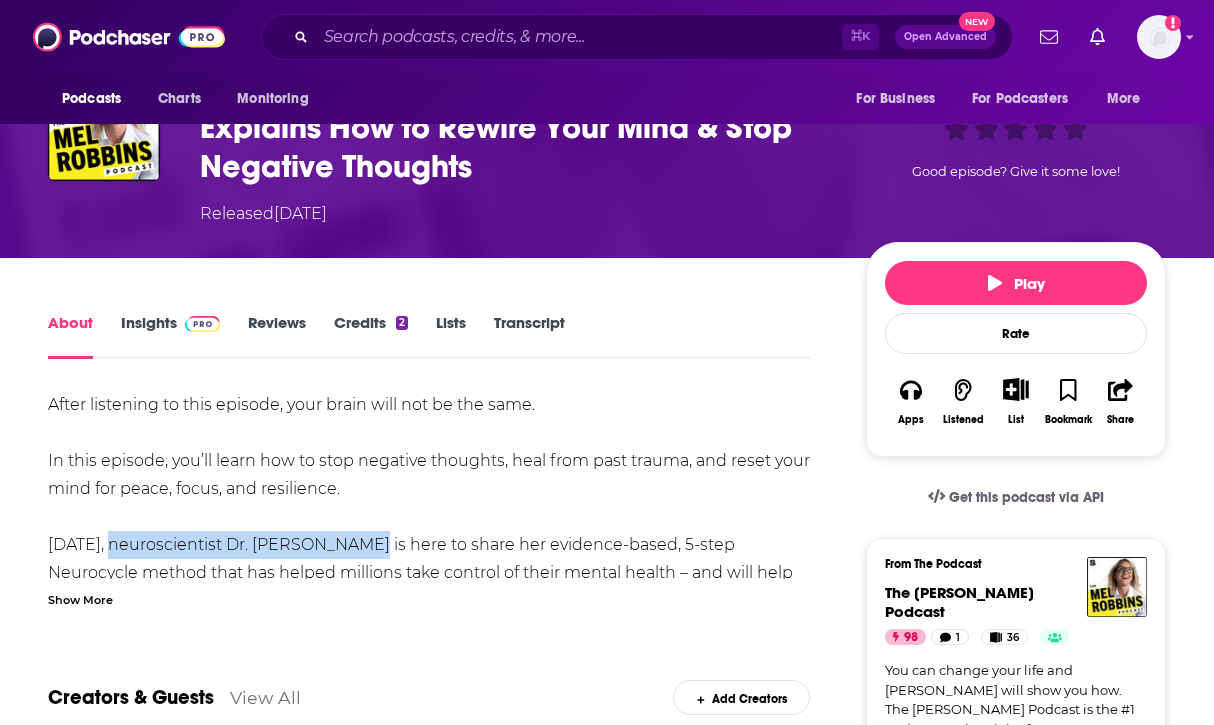 drag, startPoint x: 103, startPoint y: 549, endPoint x: 346, endPoint y: 546, distance: 243.01852 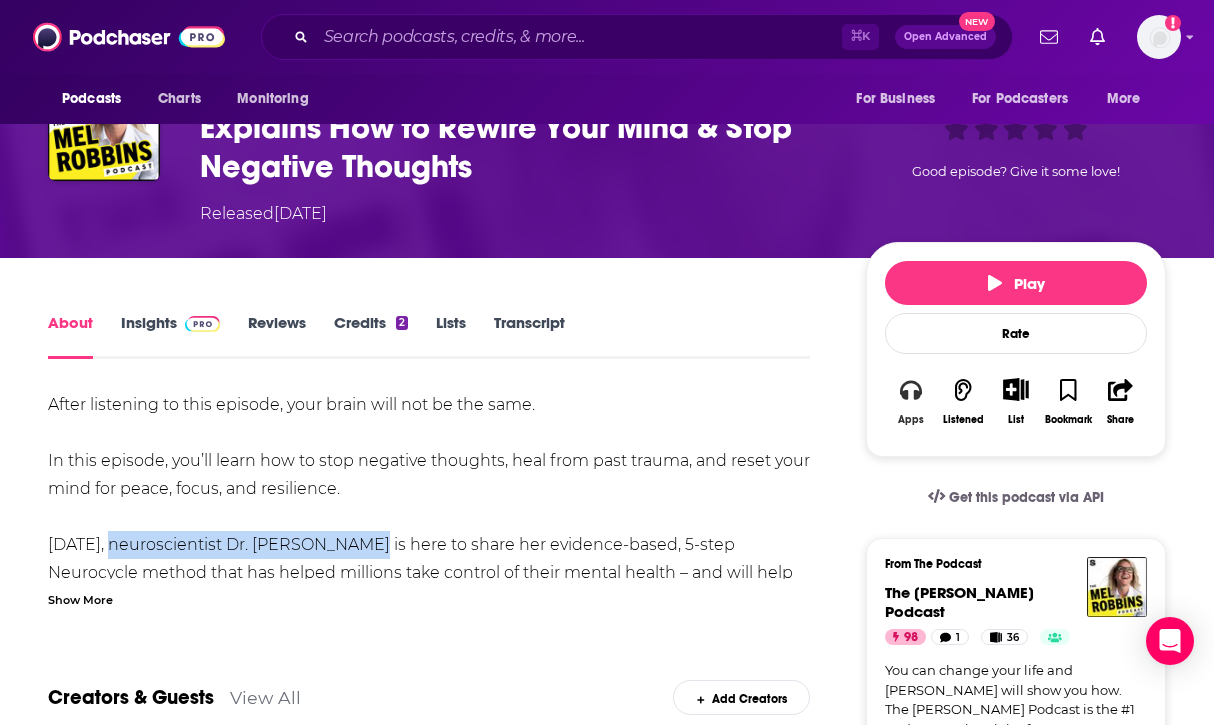 click on "Apps" at bounding box center [911, 401] 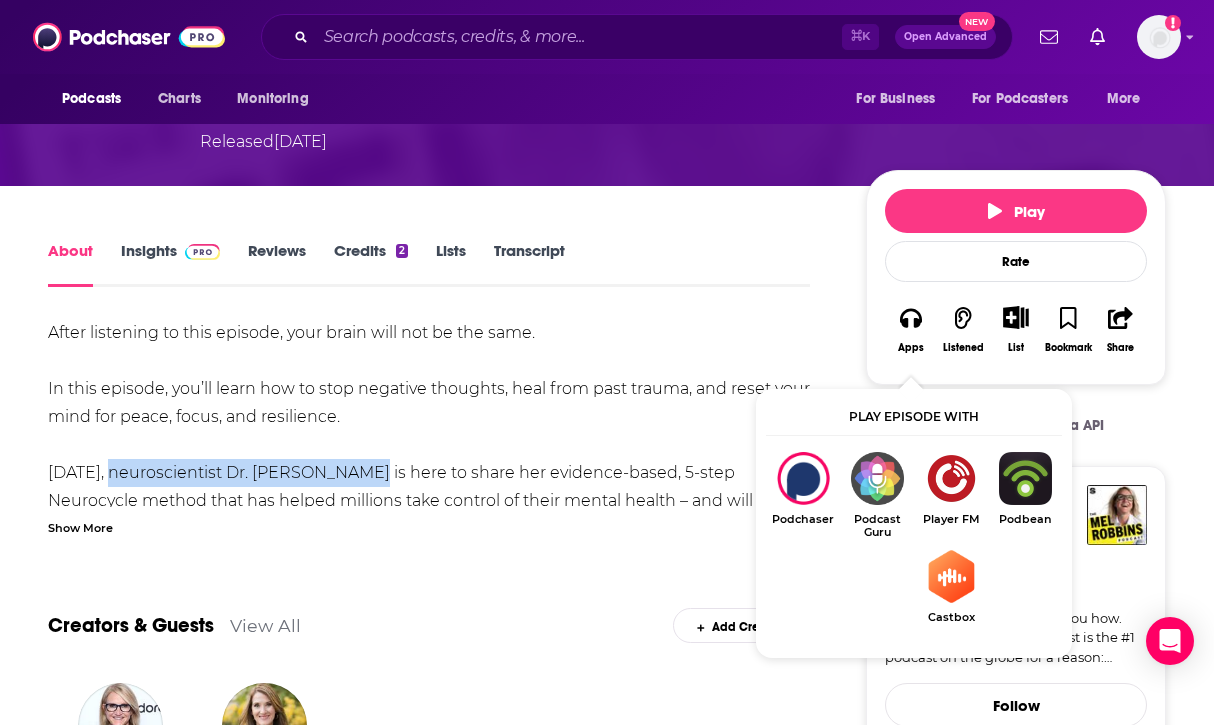 scroll, scrollTop: 165, scrollLeft: 0, axis: vertical 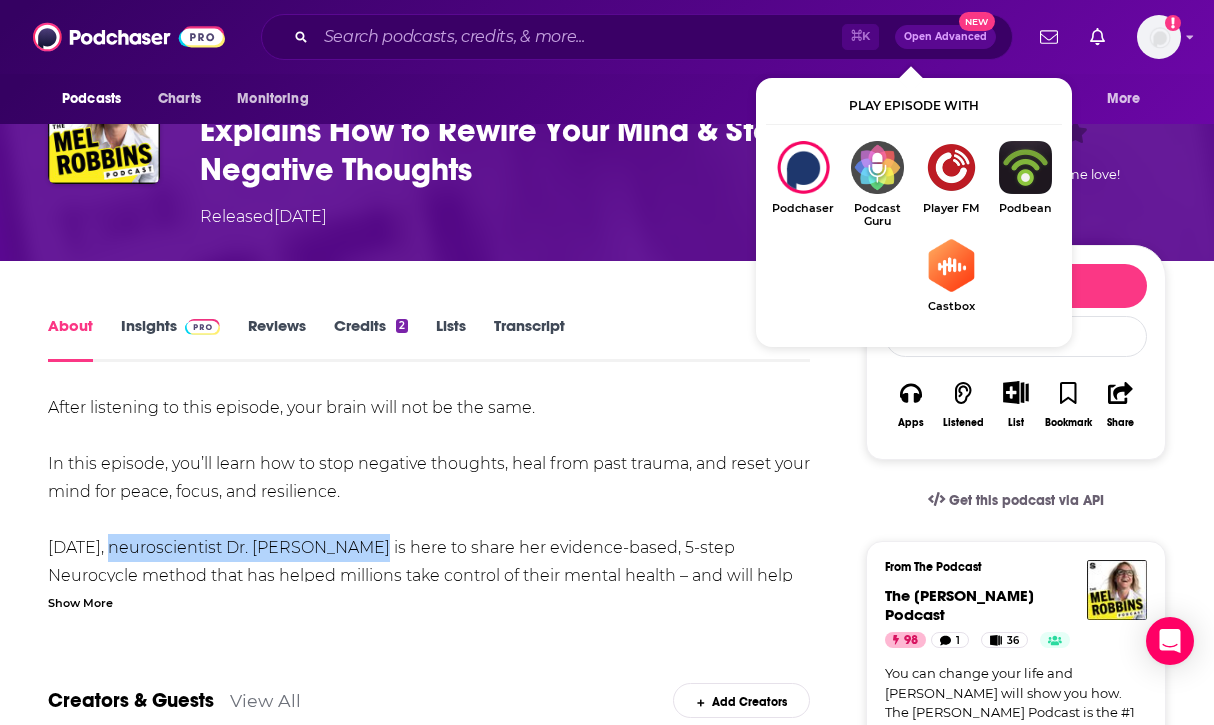 drag, startPoint x: 1031, startPoint y: 562, endPoint x: 144, endPoint y: 56, distance: 1021.1782 